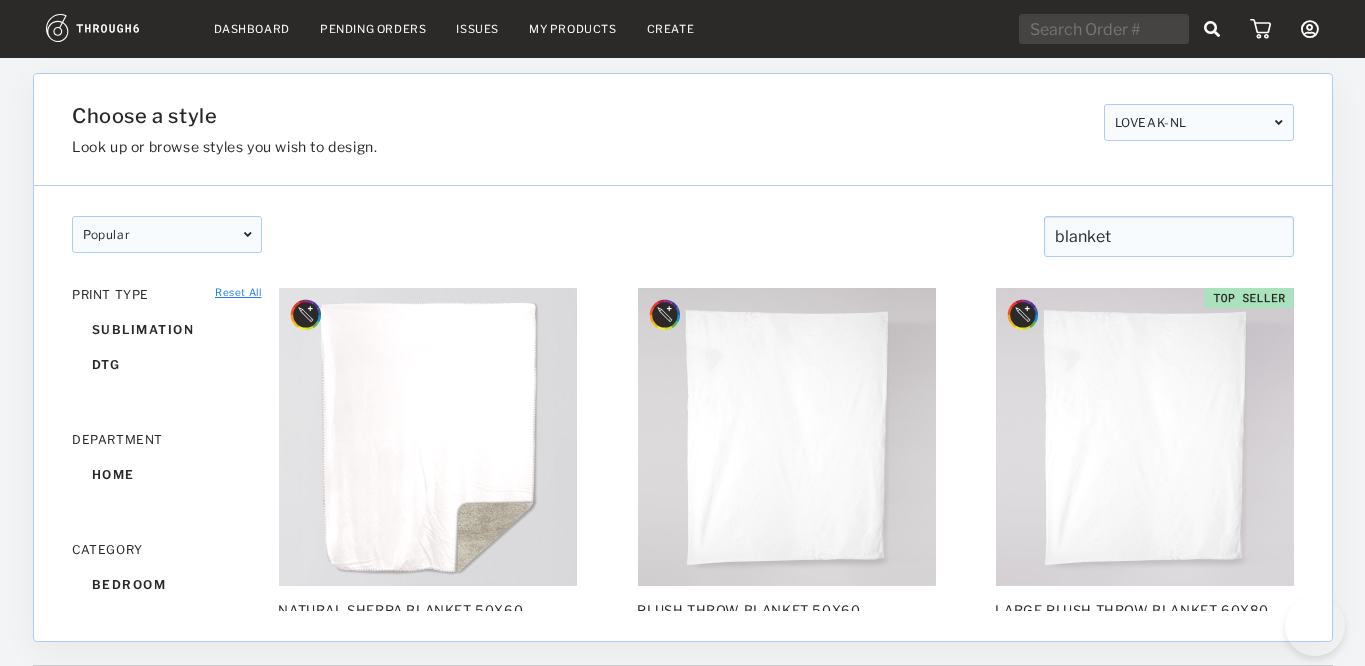 scroll, scrollTop: 0, scrollLeft: 0, axis: both 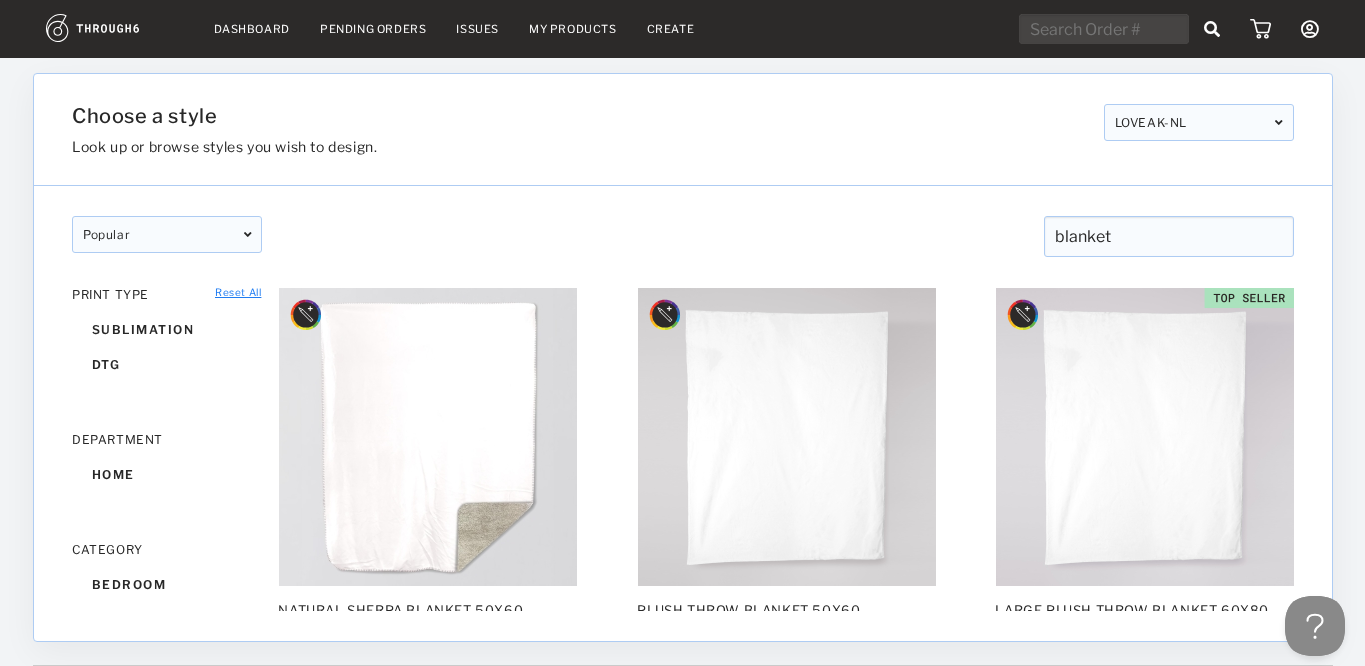 click on "Dashboard" at bounding box center [252, 29] 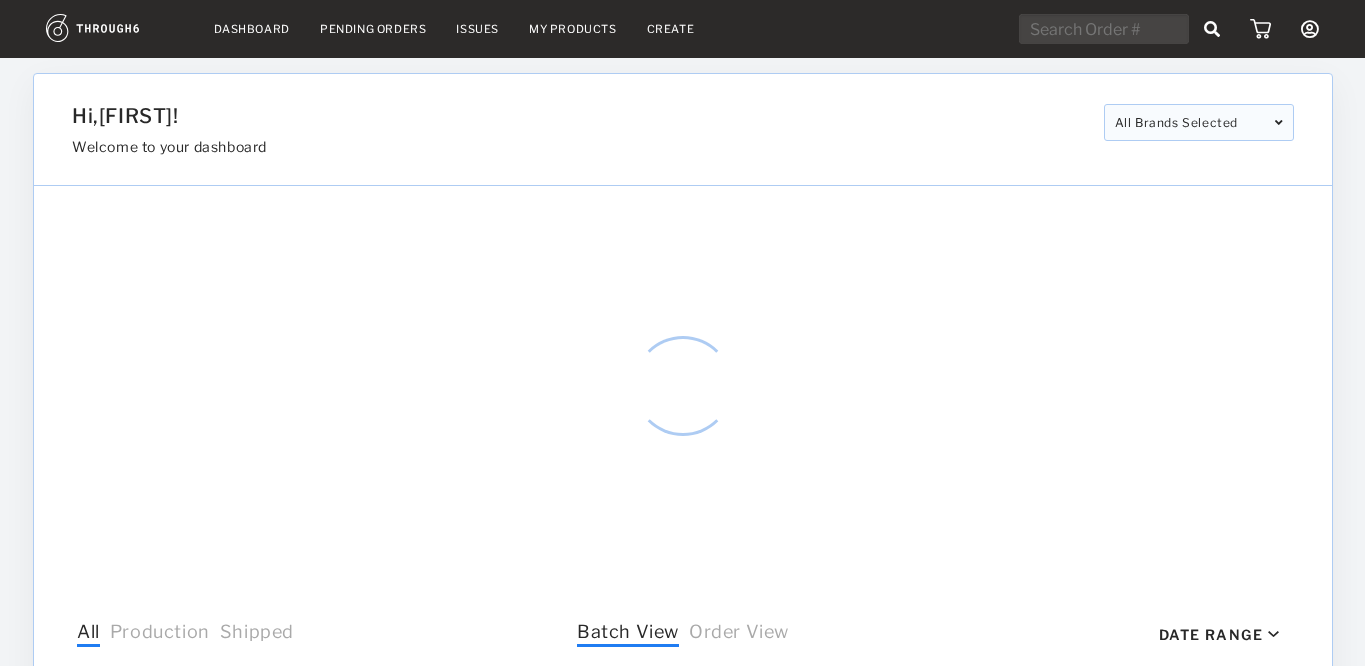scroll, scrollTop: 0, scrollLeft: 0, axis: both 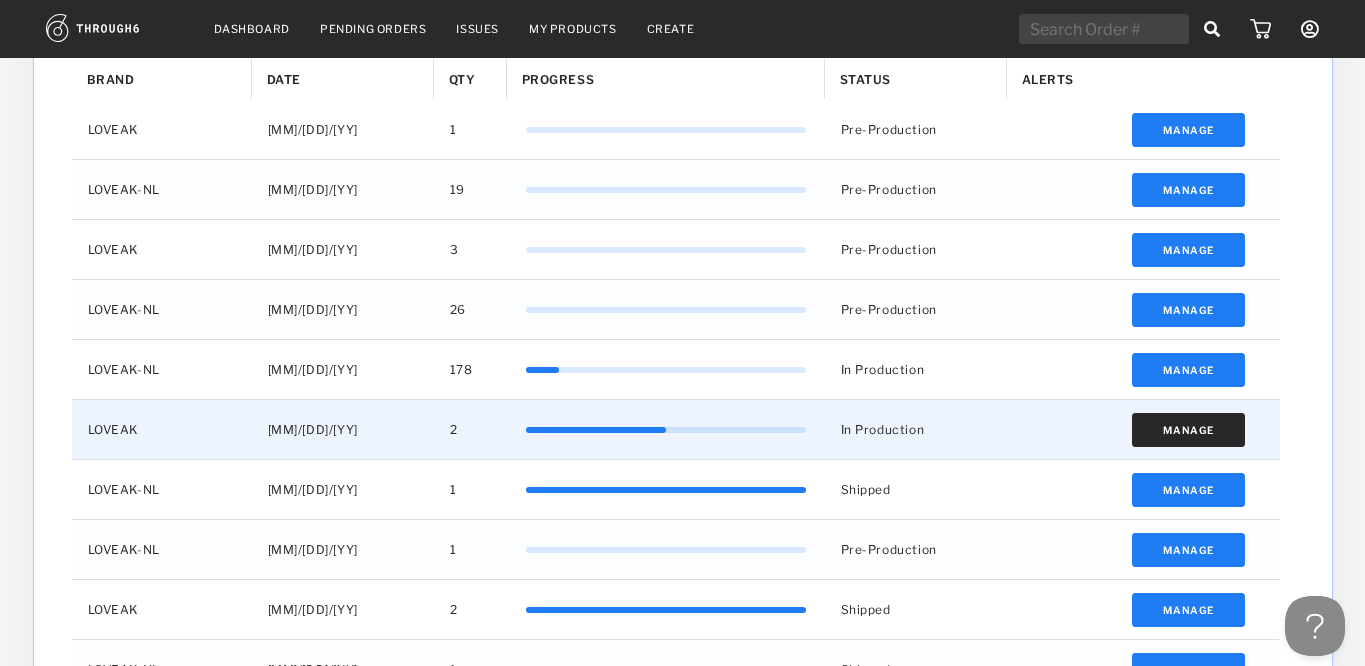 click on "Manage" at bounding box center (1188, 430) 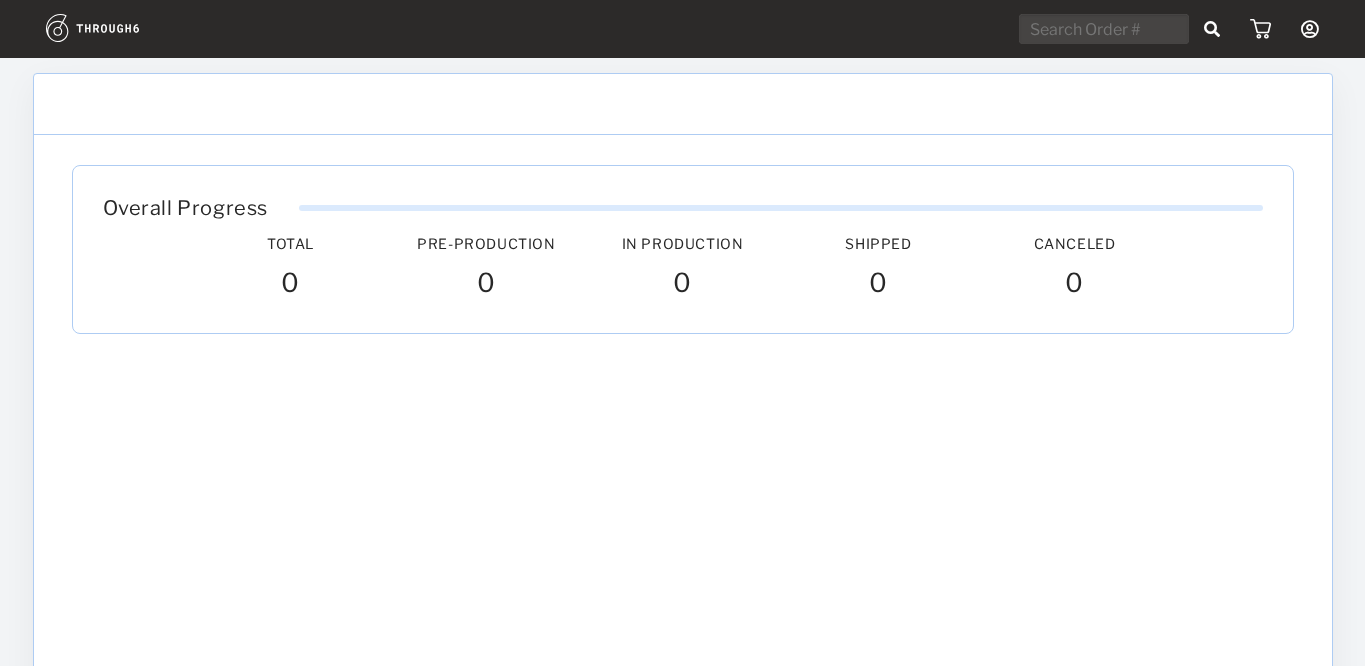 scroll, scrollTop: 0, scrollLeft: 0, axis: both 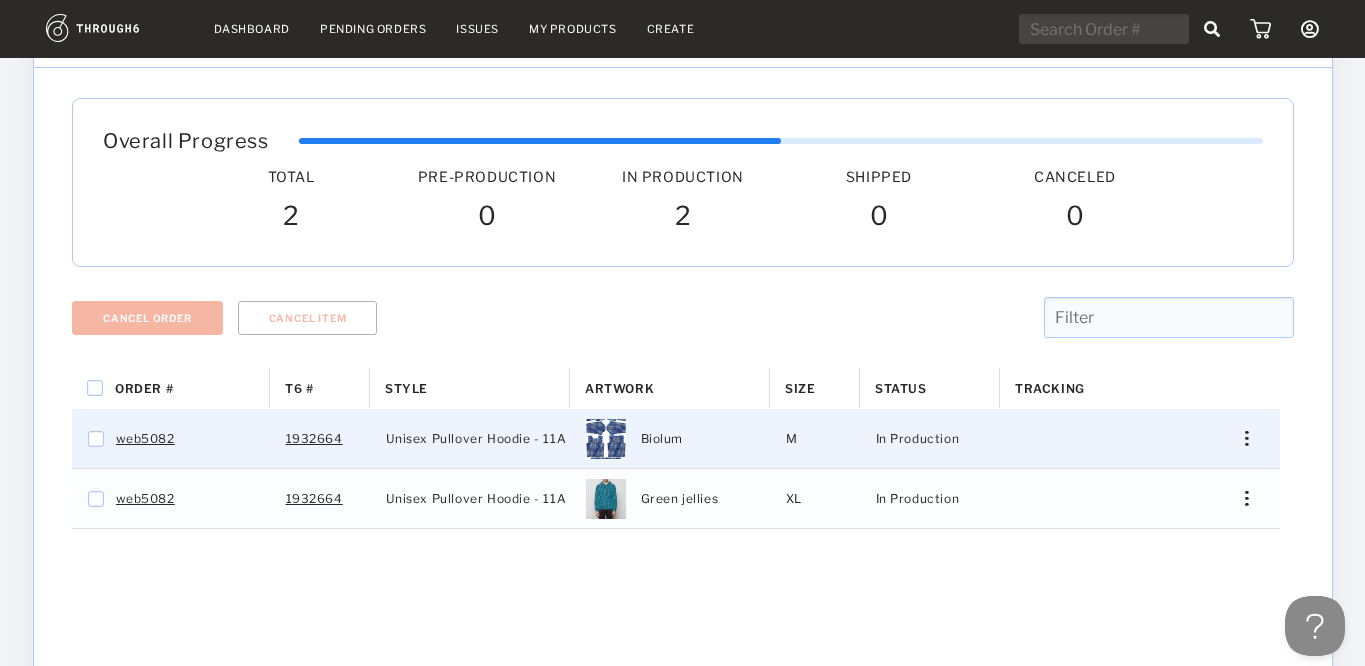 click at bounding box center (1239, 438) 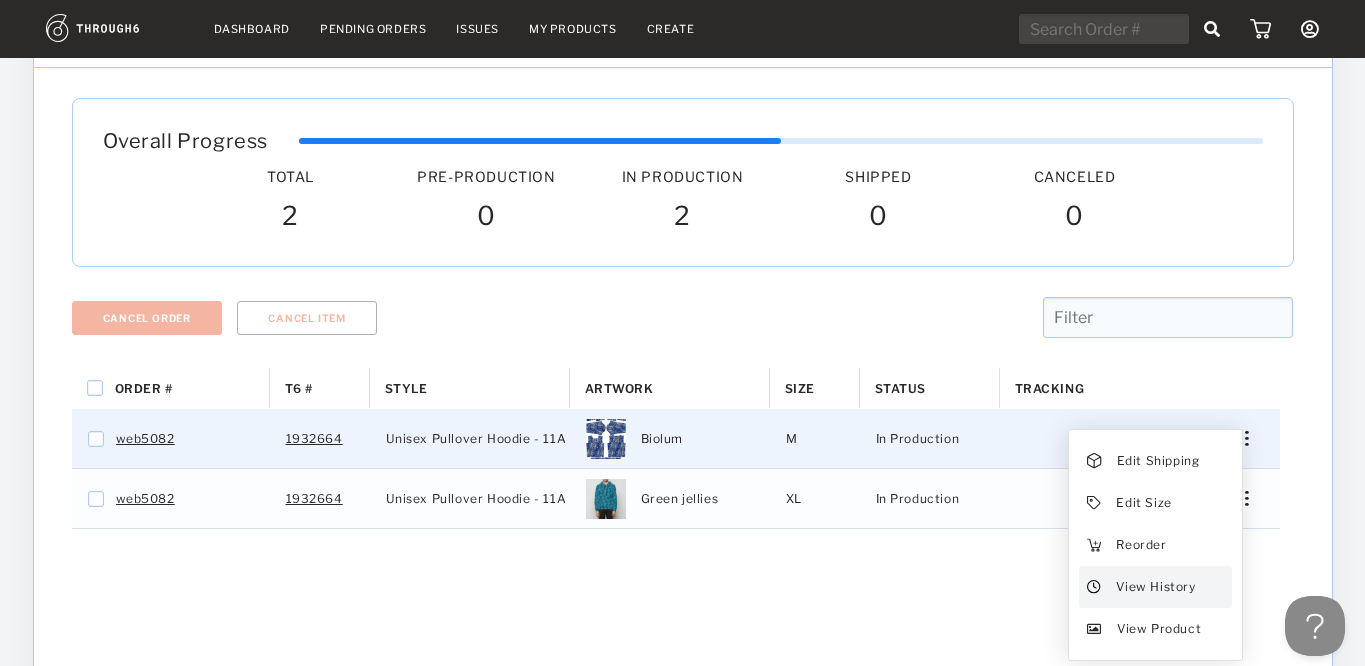 click on "View History" at bounding box center (1158, 461) 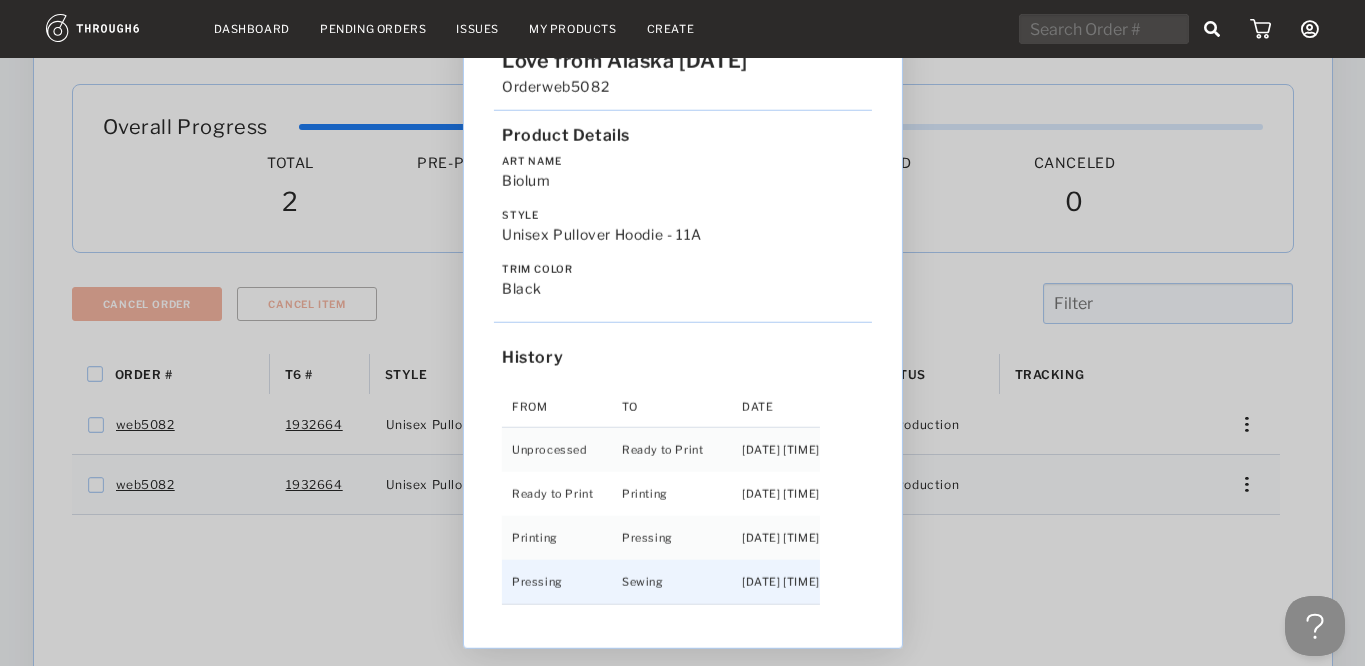 scroll, scrollTop: 100, scrollLeft: 0, axis: vertical 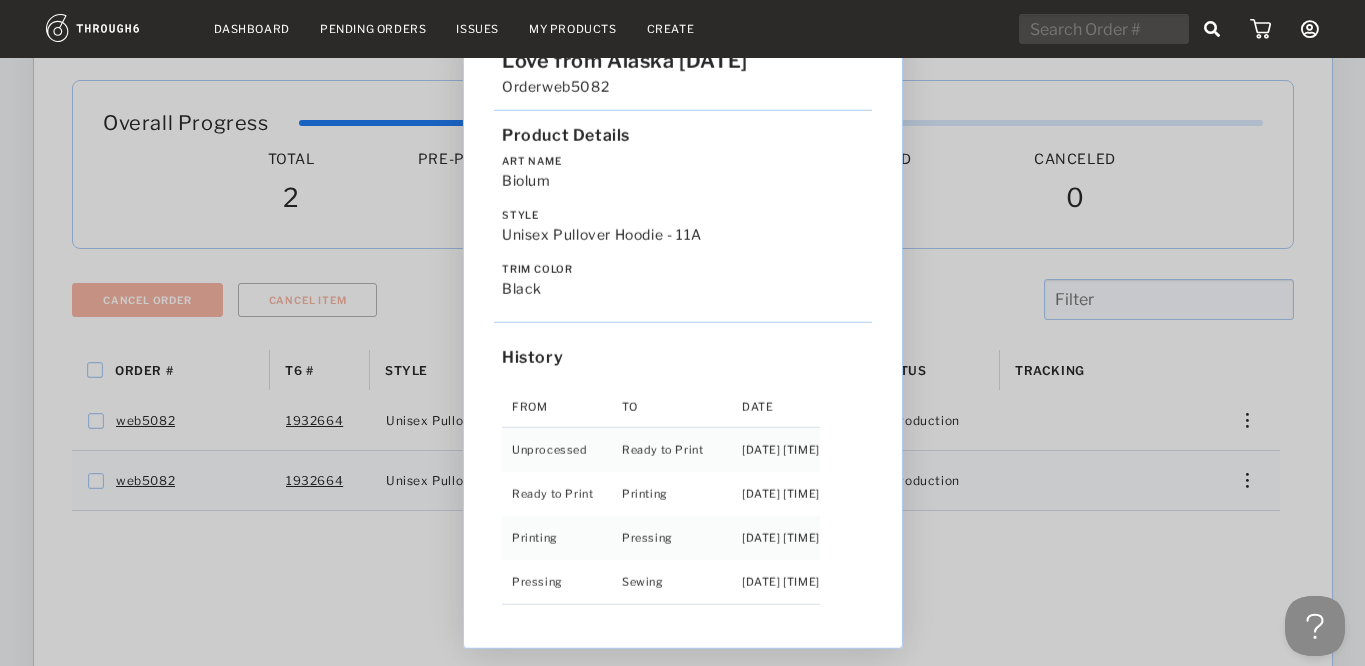 click on "Love from Alaska   06/04/25 Order  web5082 Product Details Art Name Biolum Style Unisex Pullover Hoodie - 11A Trim Color black History From To Date Unprocessed Ready to Print 6/04/25 11:05:06 PM Ready to Print Printing 6/06/25 6:56:30 AM Printing Pressing 6/18/25 5:35:33 AM Pressing Sewing 6/18/25 1:05:30 PM" at bounding box center (682, 333) 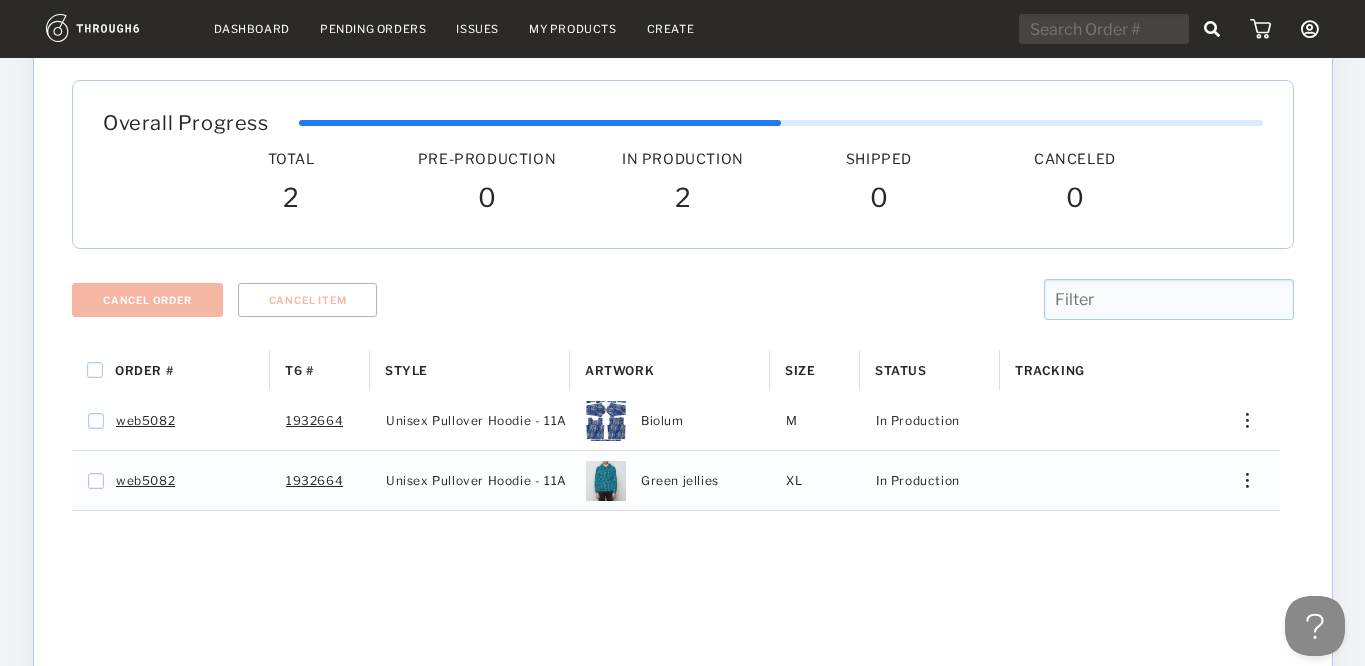 click on "Dashboard" at bounding box center (252, 29) 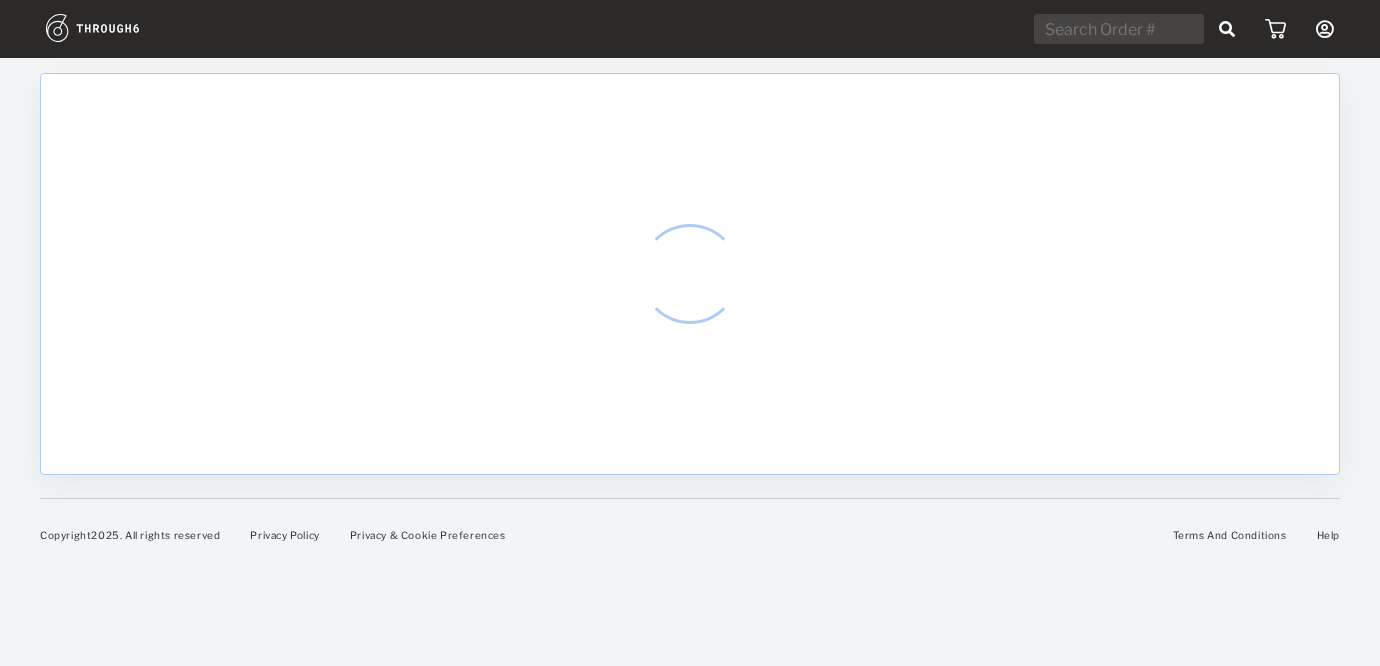 scroll, scrollTop: 0, scrollLeft: 0, axis: both 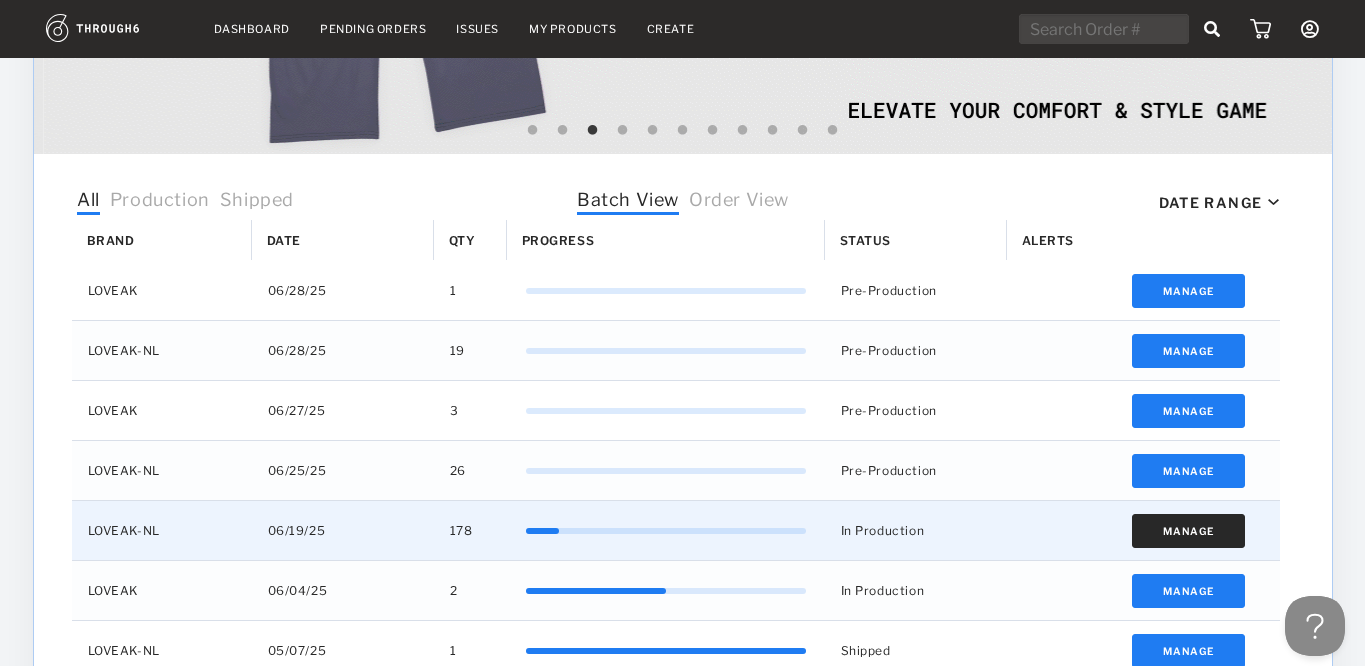 click on "Manage" at bounding box center (1188, 531) 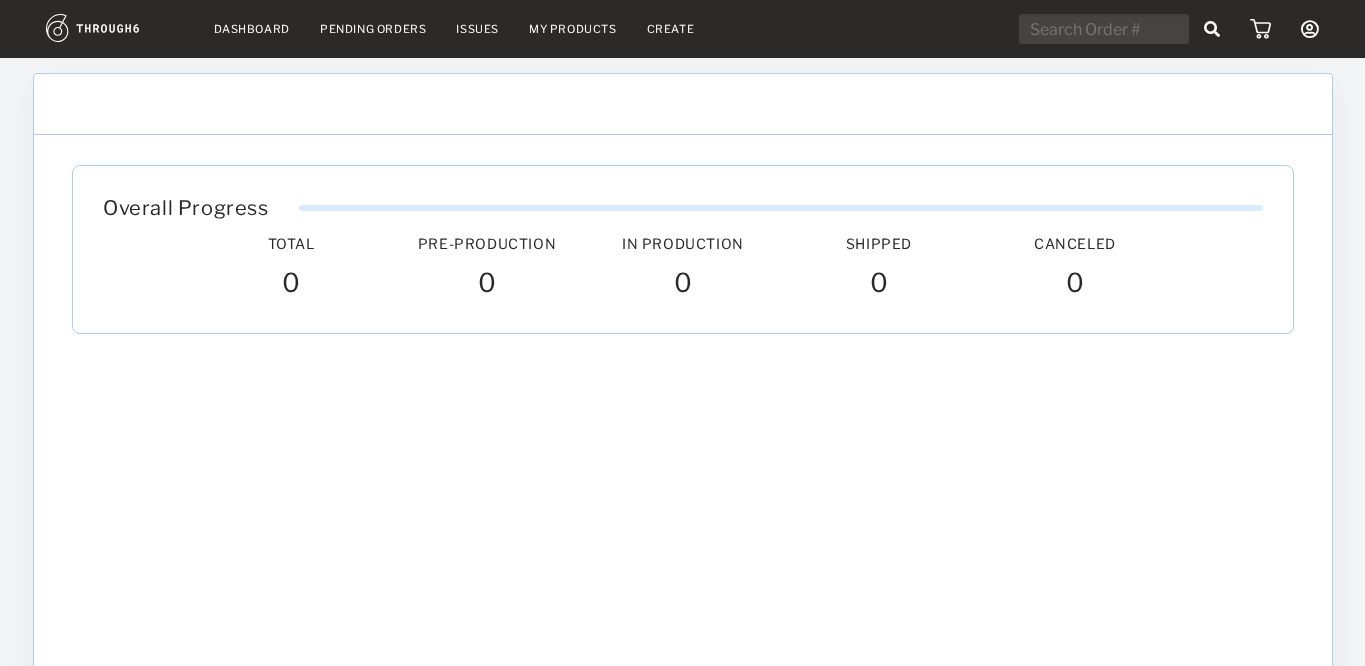 scroll, scrollTop: 0, scrollLeft: 0, axis: both 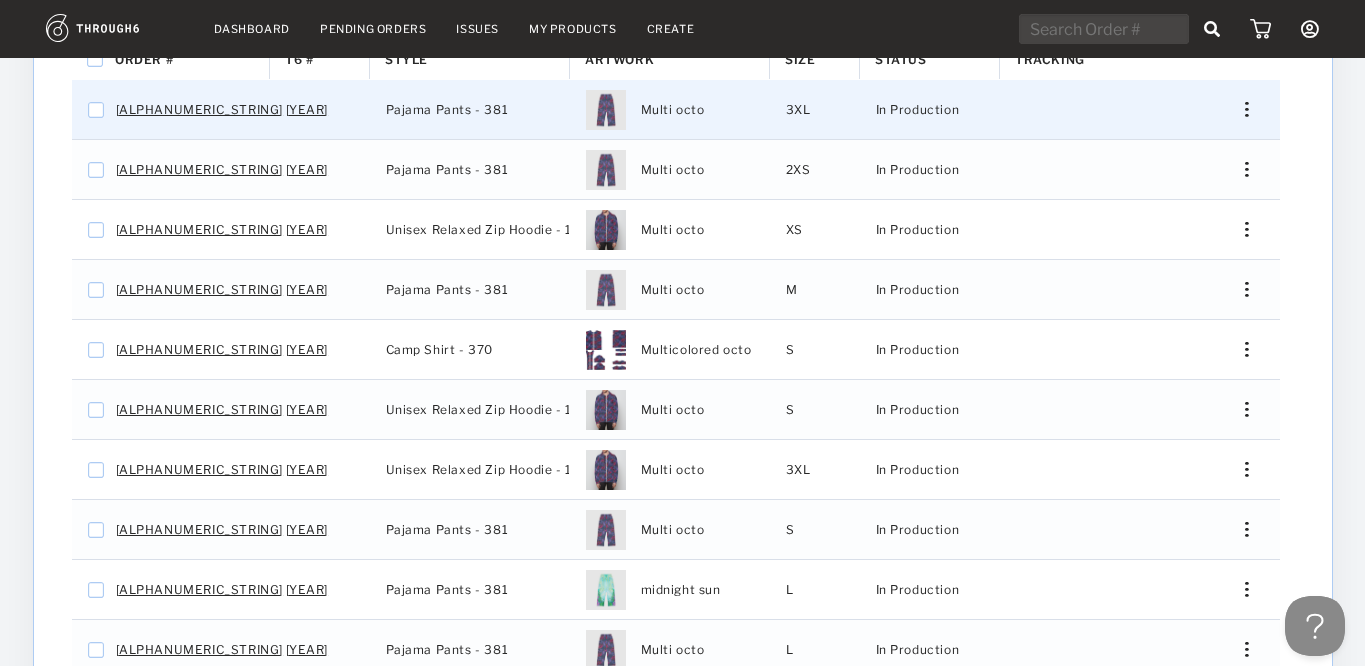 click at bounding box center (1239, 109) 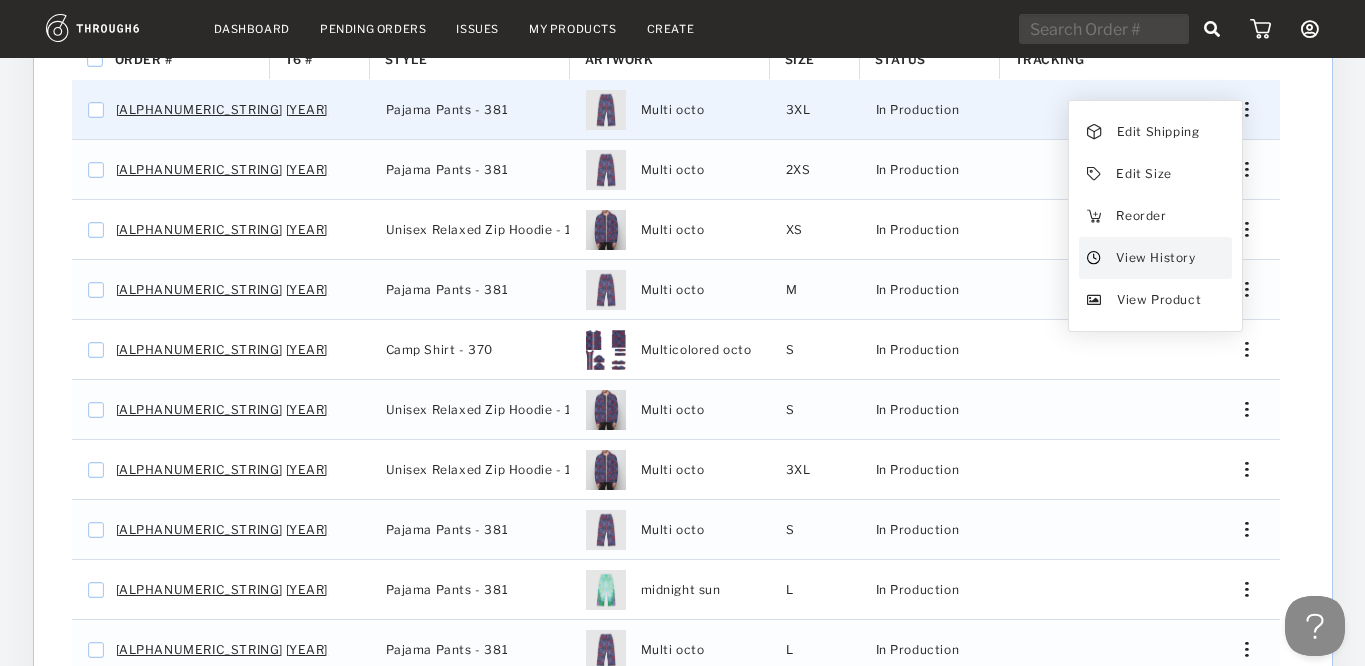 click on "View History" at bounding box center (1158, 132) 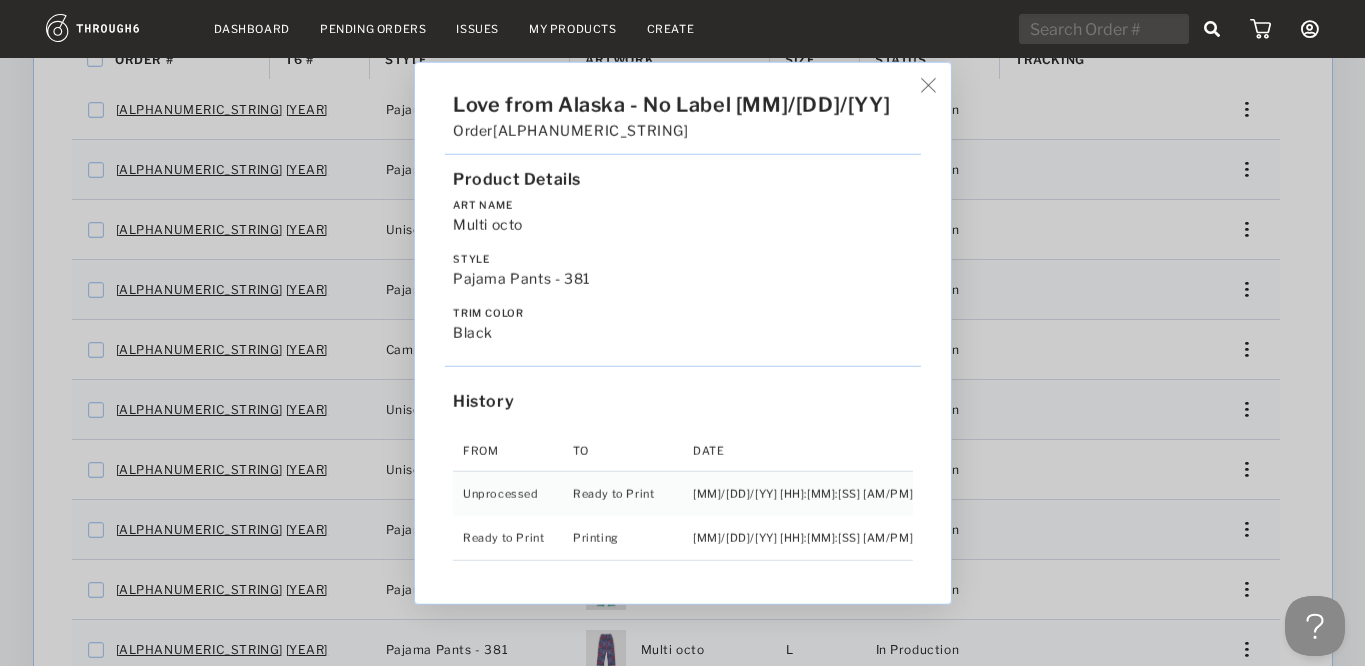 click at bounding box center (928, 85) 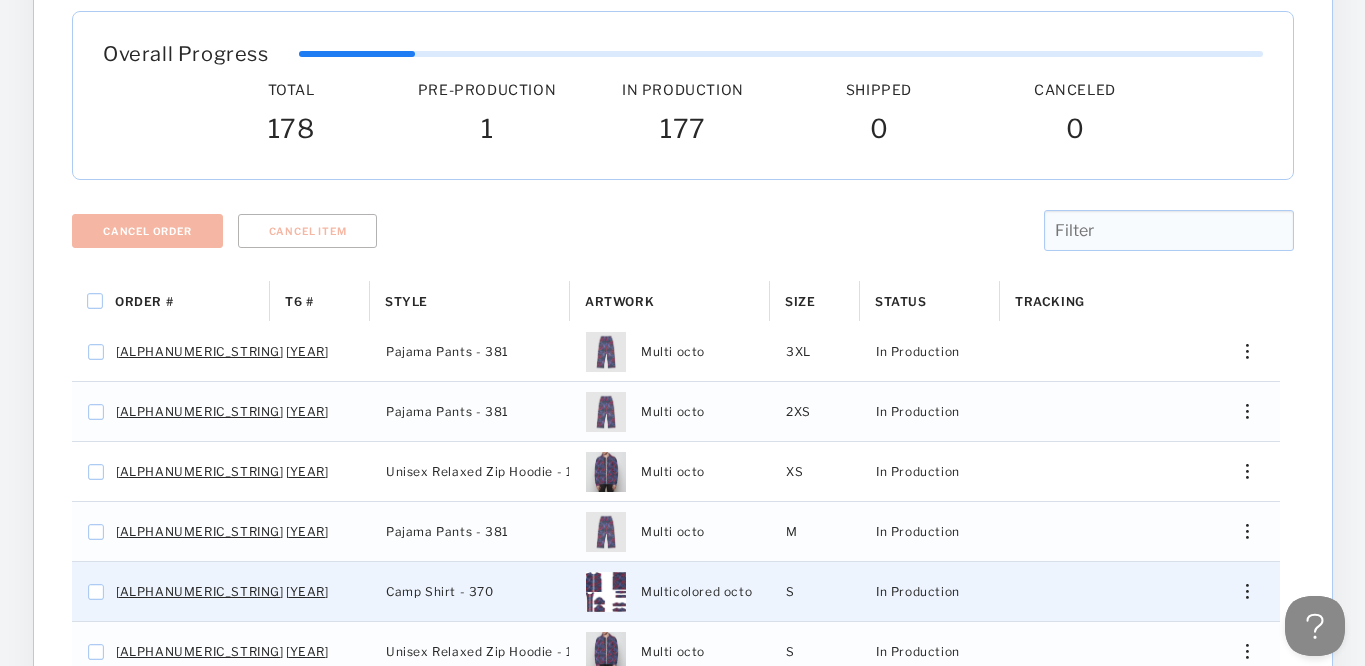 scroll, scrollTop: 0, scrollLeft: 0, axis: both 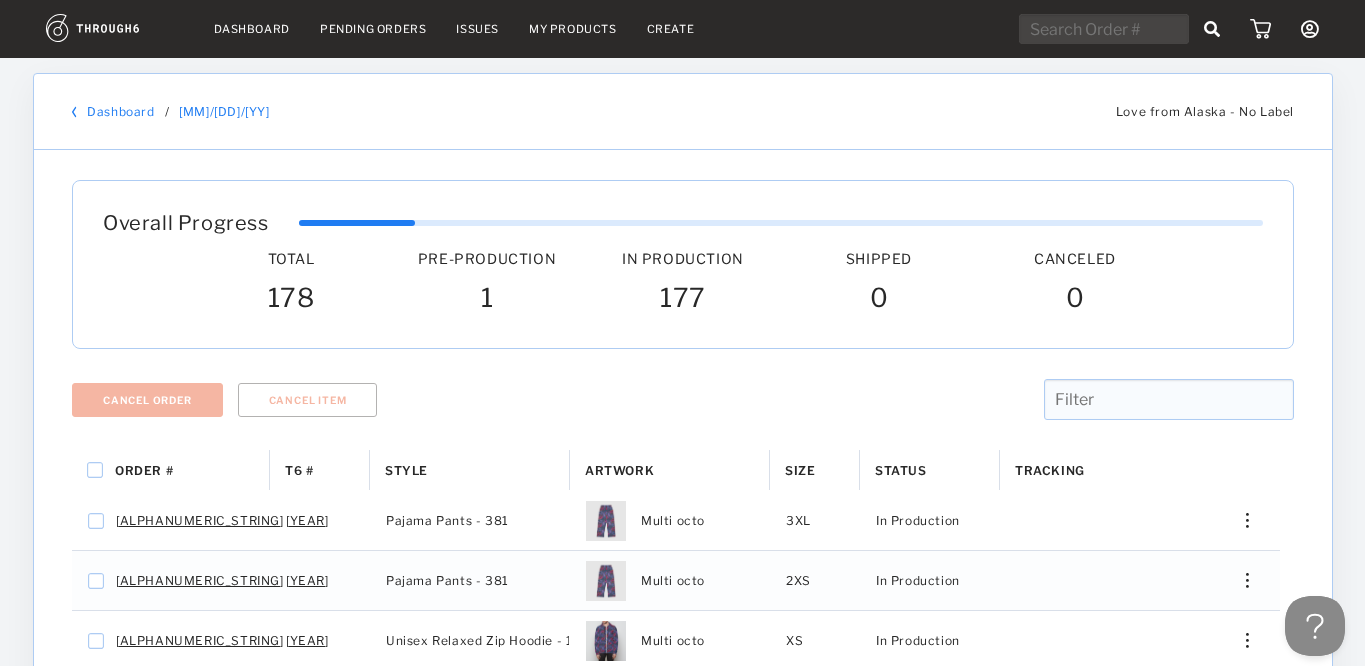click on "Dashboard   Pending Orders Issues My Products Create  My Account  Brands  Create New Brand  Users Payment History  Sign Out" at bounding box center [682, 29] 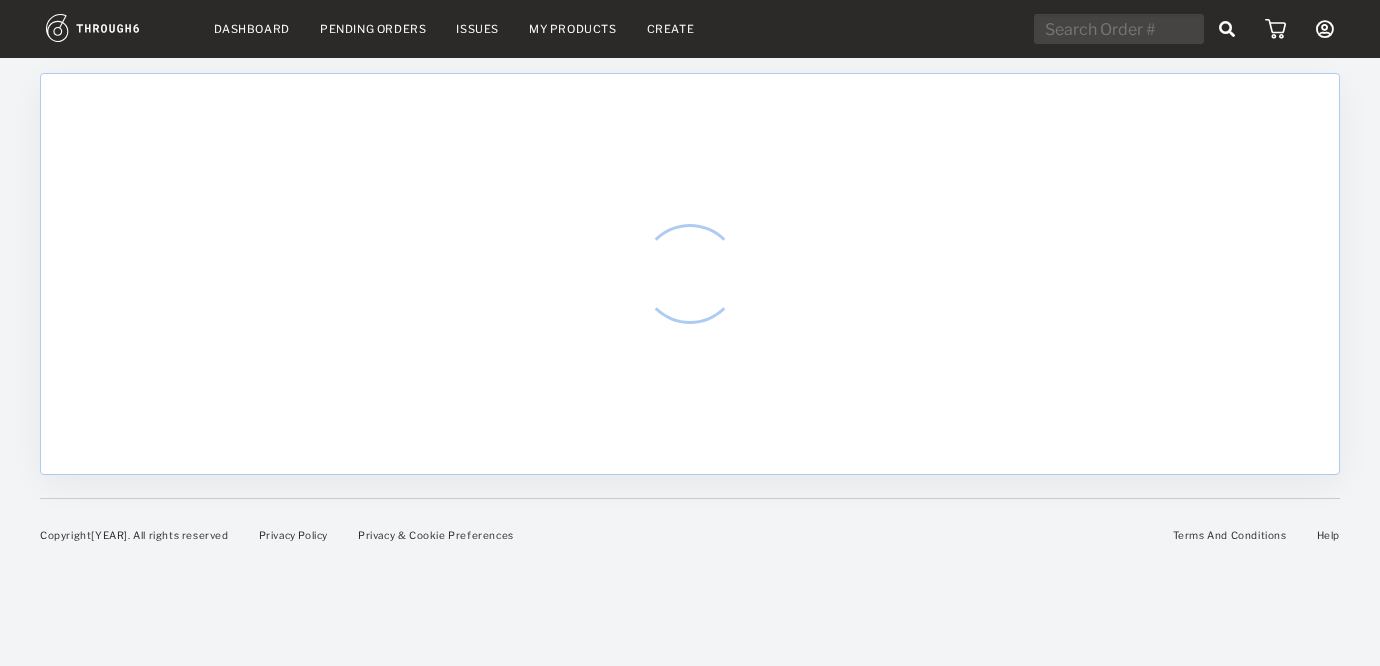 scroll, scrollTop: 0, scrollLeft: 0, axis: both 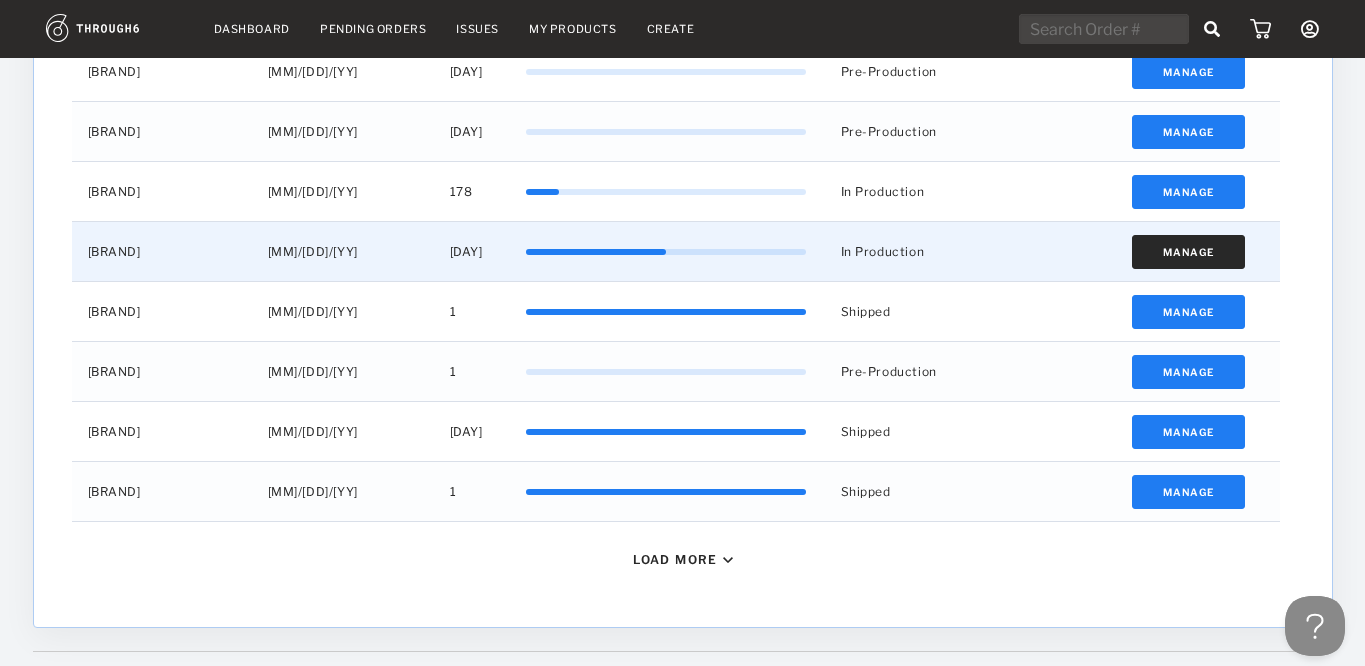 click on "Manage" at bounding box center (1188, 252) 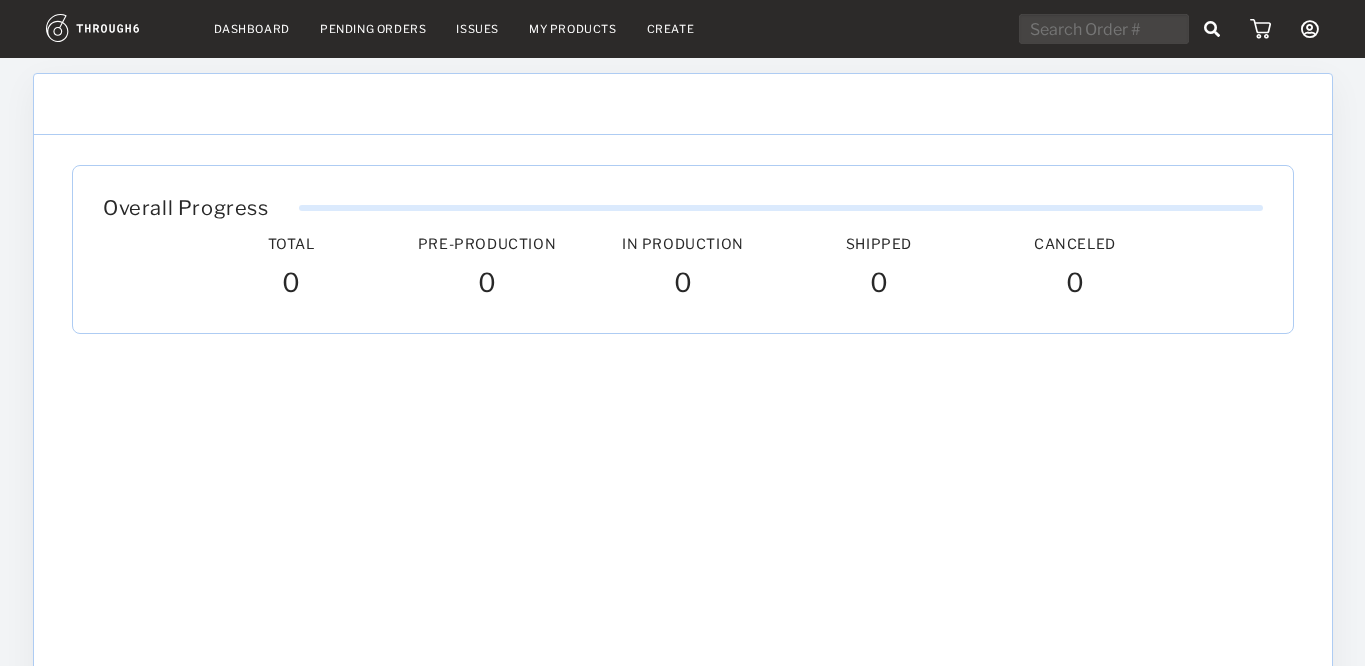 scroll, scrollTop: 0, scrollLeft: 0, axis: both 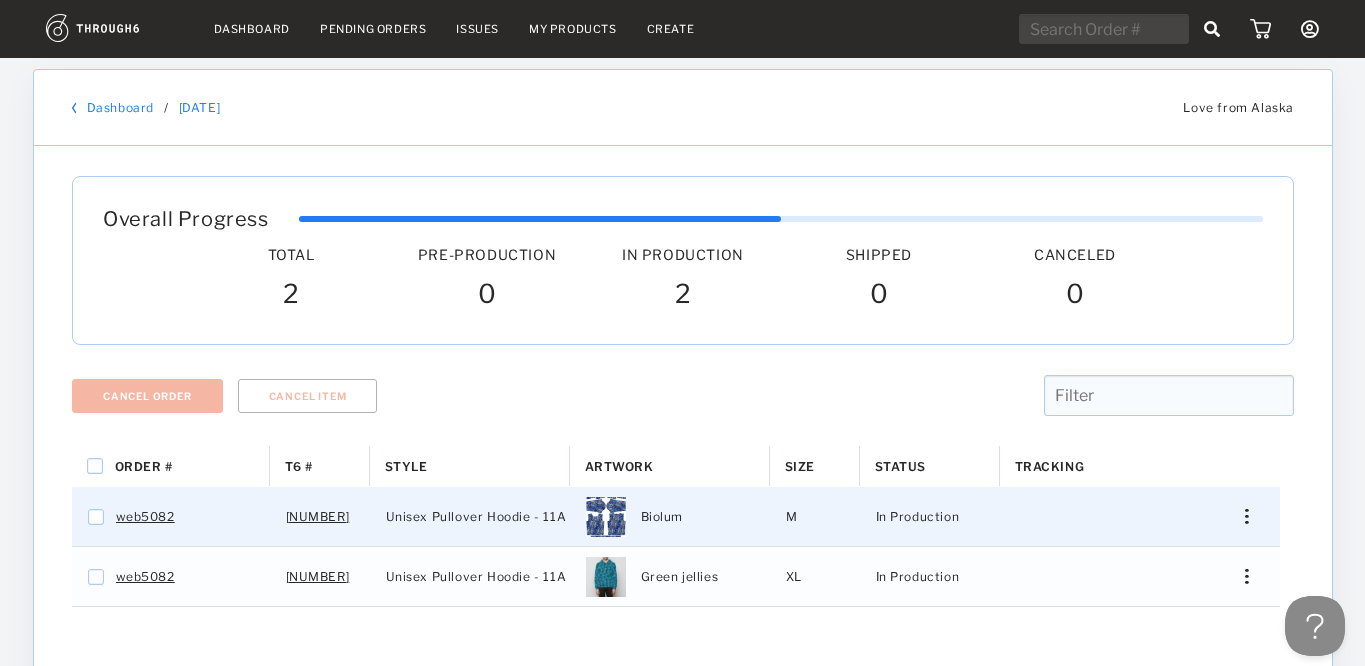 click on "Edit Shipping Edit Size Reorder View History View Product" at bounding box center (1240, 516) 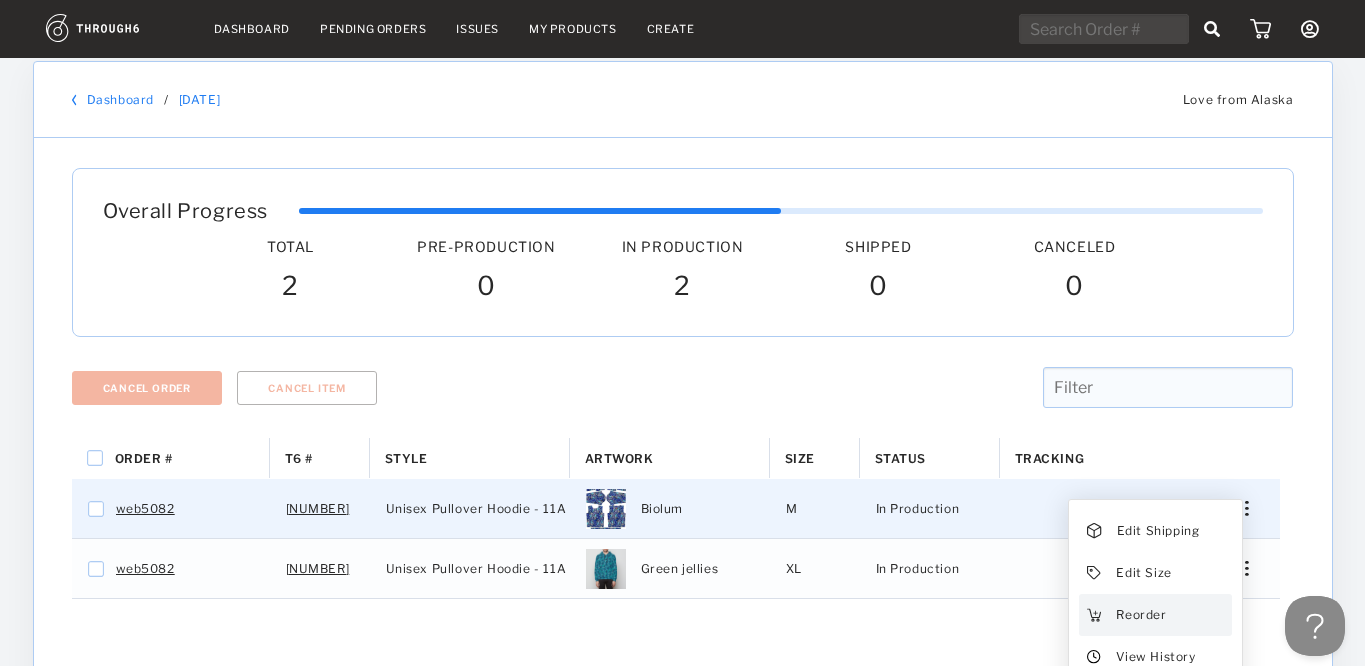 scroll, scrollTop: 42, scrollLeft: 0, axis: vertical 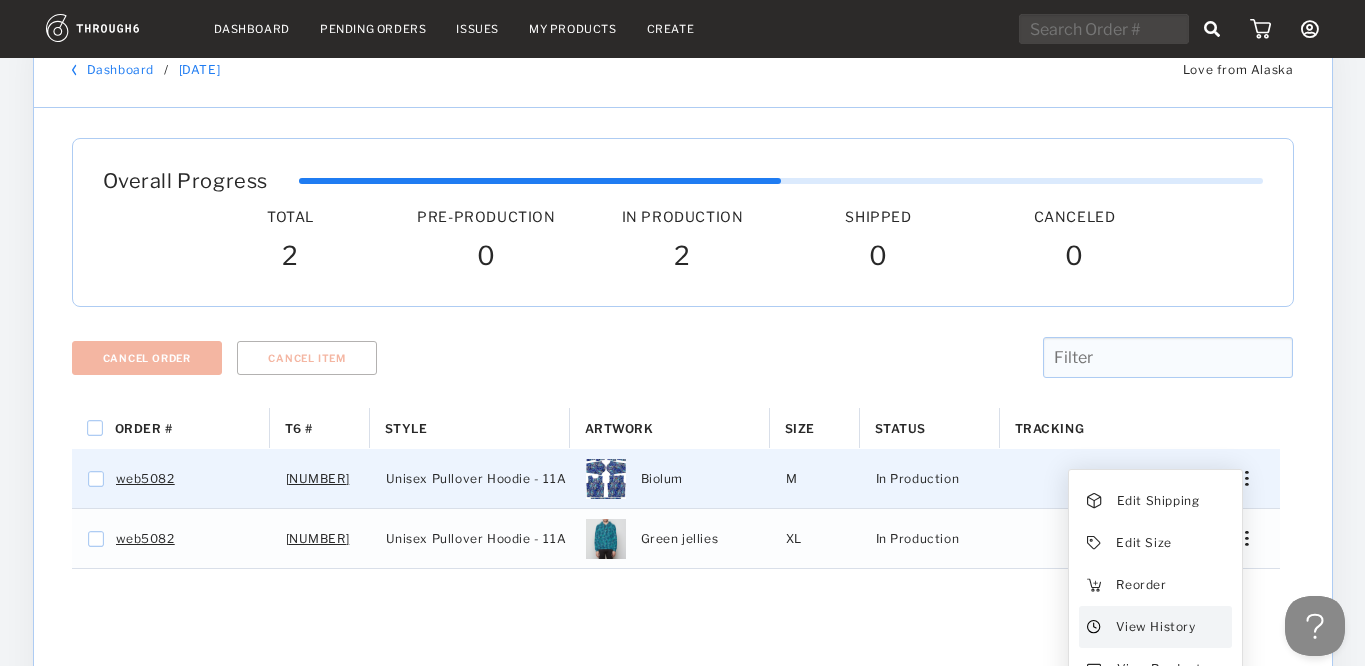 click on "View History" at bounding box center [1158, 501] 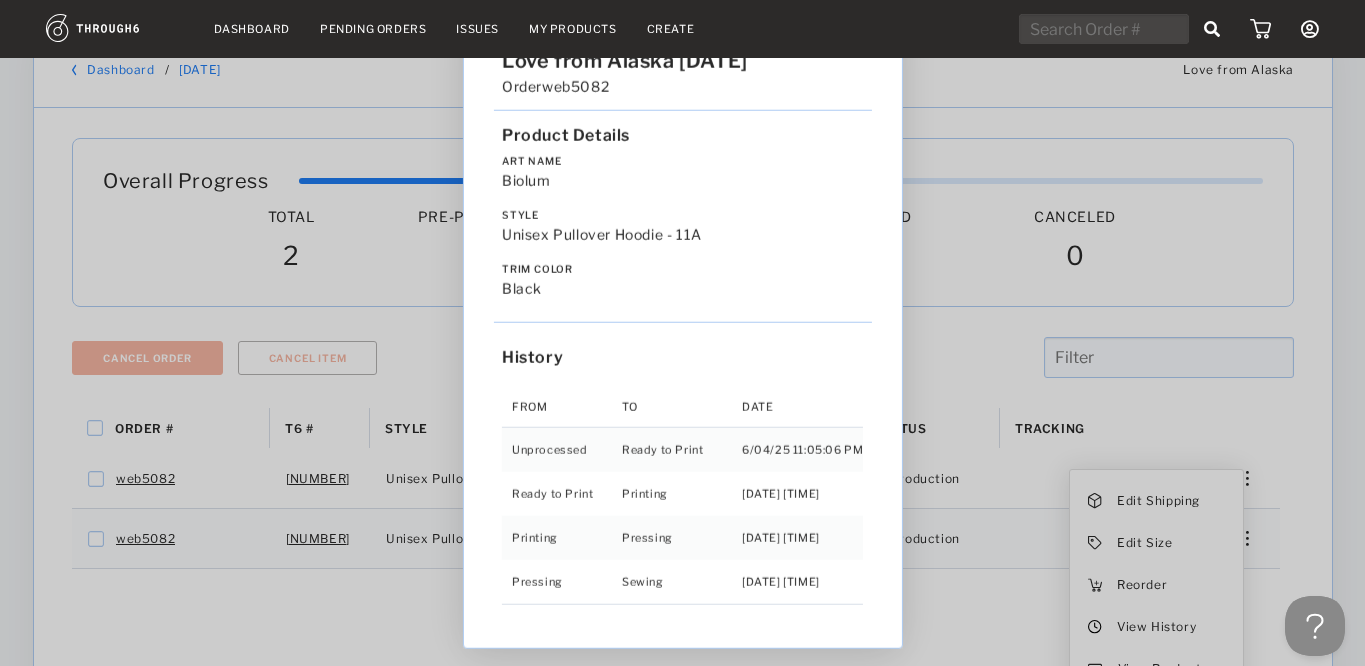 click on "Love from Alaska   06/04/25 Order  web5082 Product Details Art Name Biolum Style Unisex Pullover Hoodie - 11A Trim Color black History From To Date Unprocessed Ready to Print 6/04/25 11:05:06 PM Ready to Print Printing 6/06/25 6:56:30 AM Printing Pressing 6/18/25 5:35:33 AM Pressing Sewing 6/18/25 1:05:30 PM" at bounding box center [682, 333] 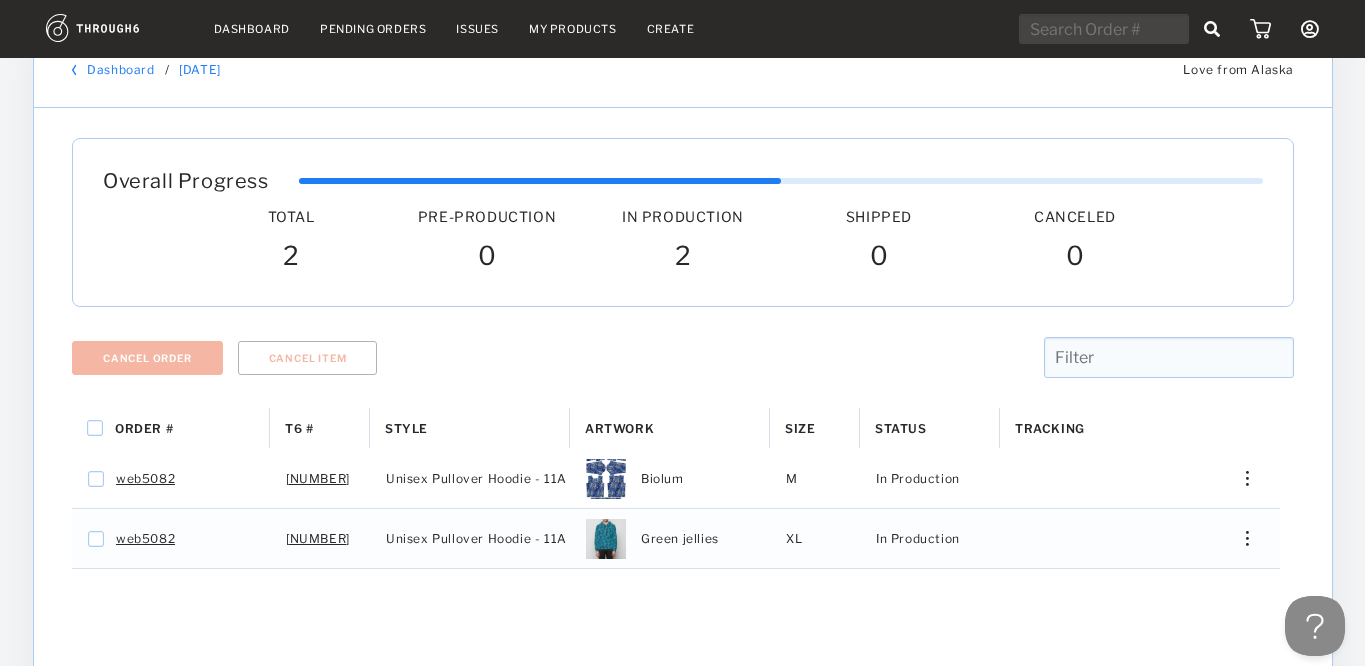 click on "Dashboard" at bounding box center [252, 29] 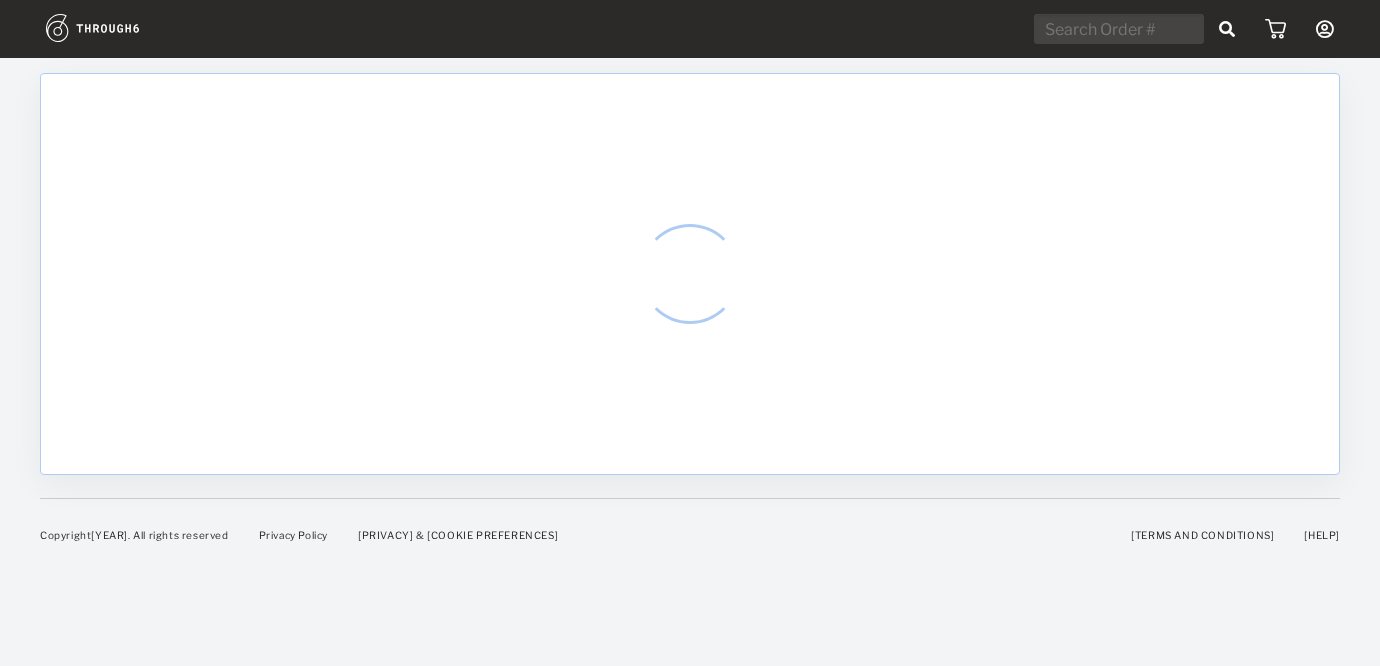 scroll, scrollTop: 0, scrollLeft: 0, axis: both 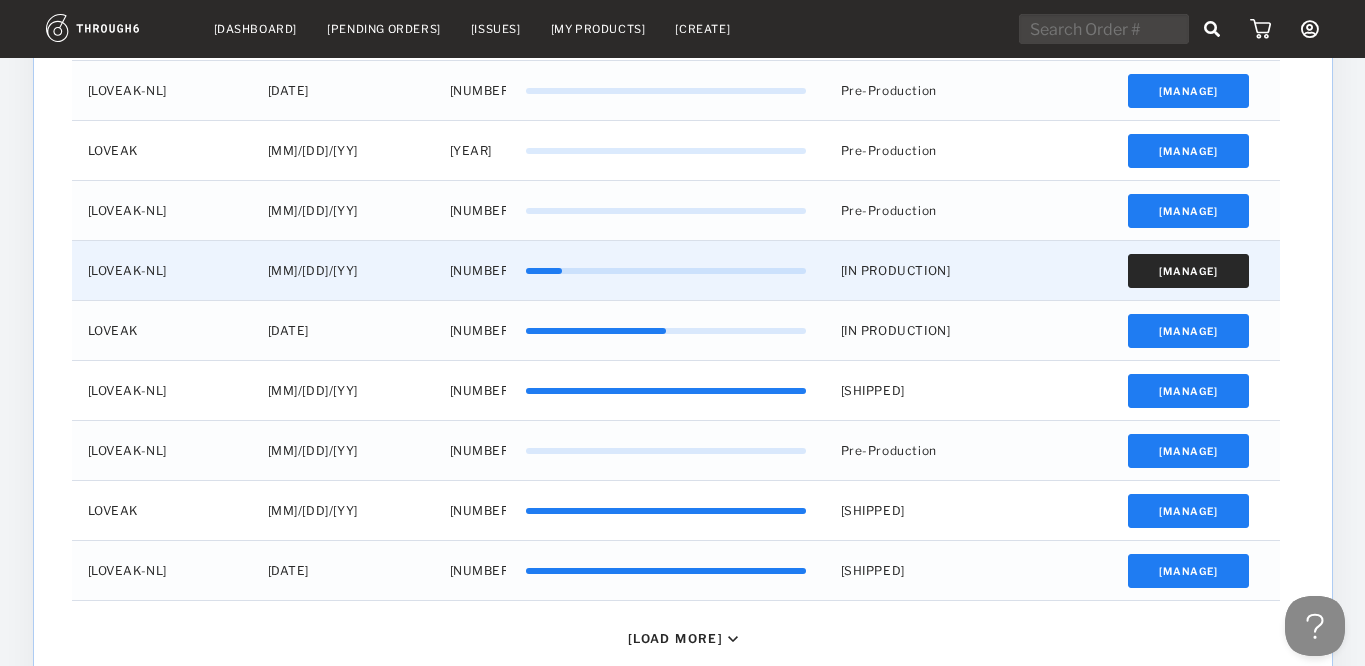 click on "Manage" at bounding box center (1188, 271) 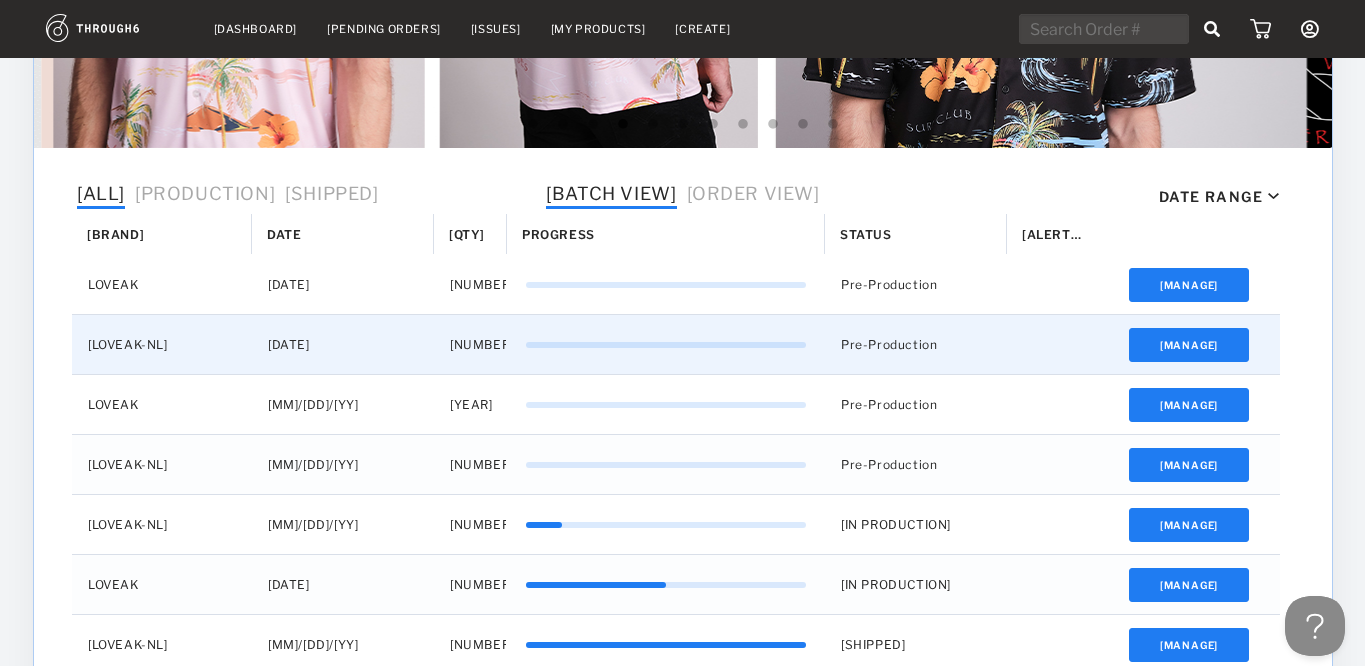 scroll, scrollTop: 408, scrollLeft: 0, axis: vertical 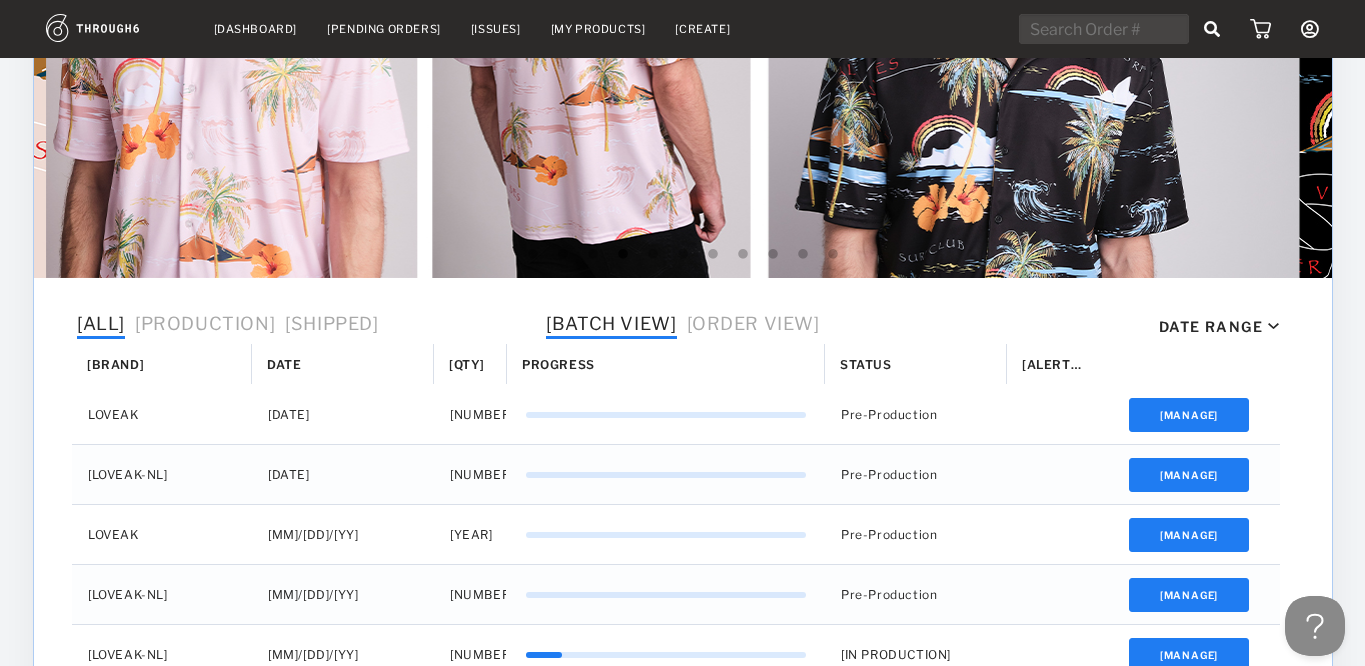 click on "[PRODUCT]" at bounding box center (598, 29) 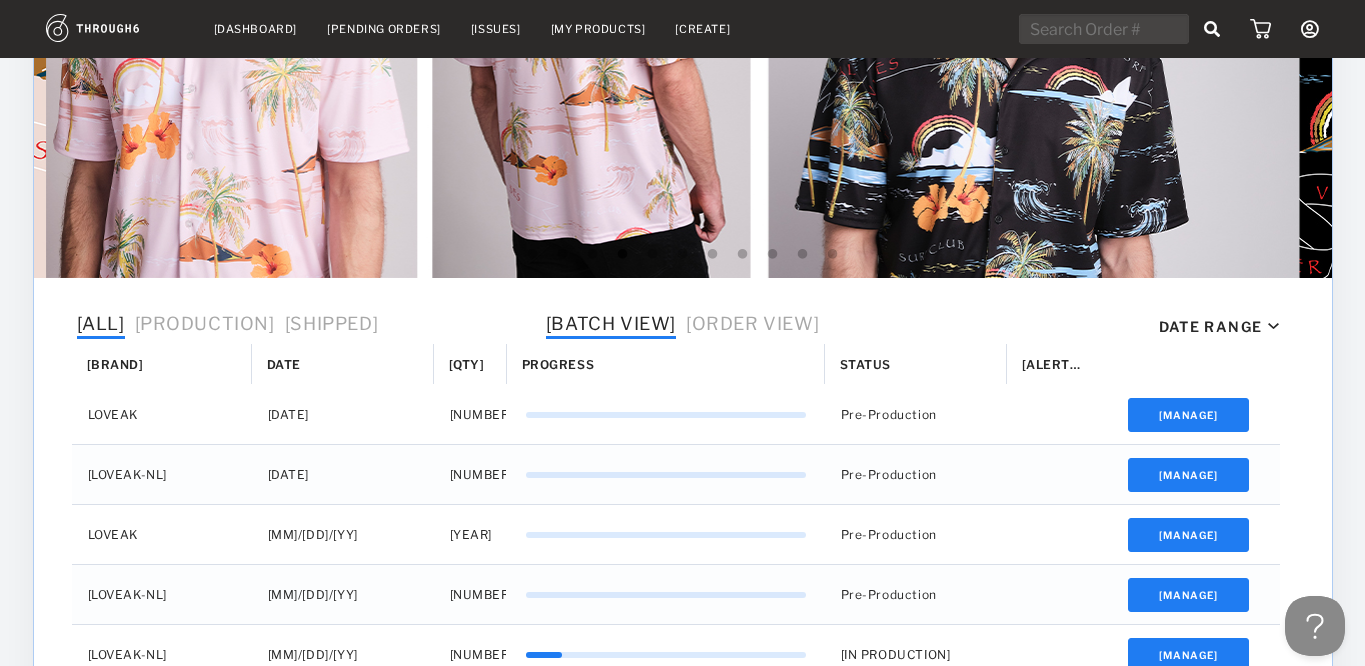 scroll, scrollTop: 0, scrollLeft: 0, axis: both 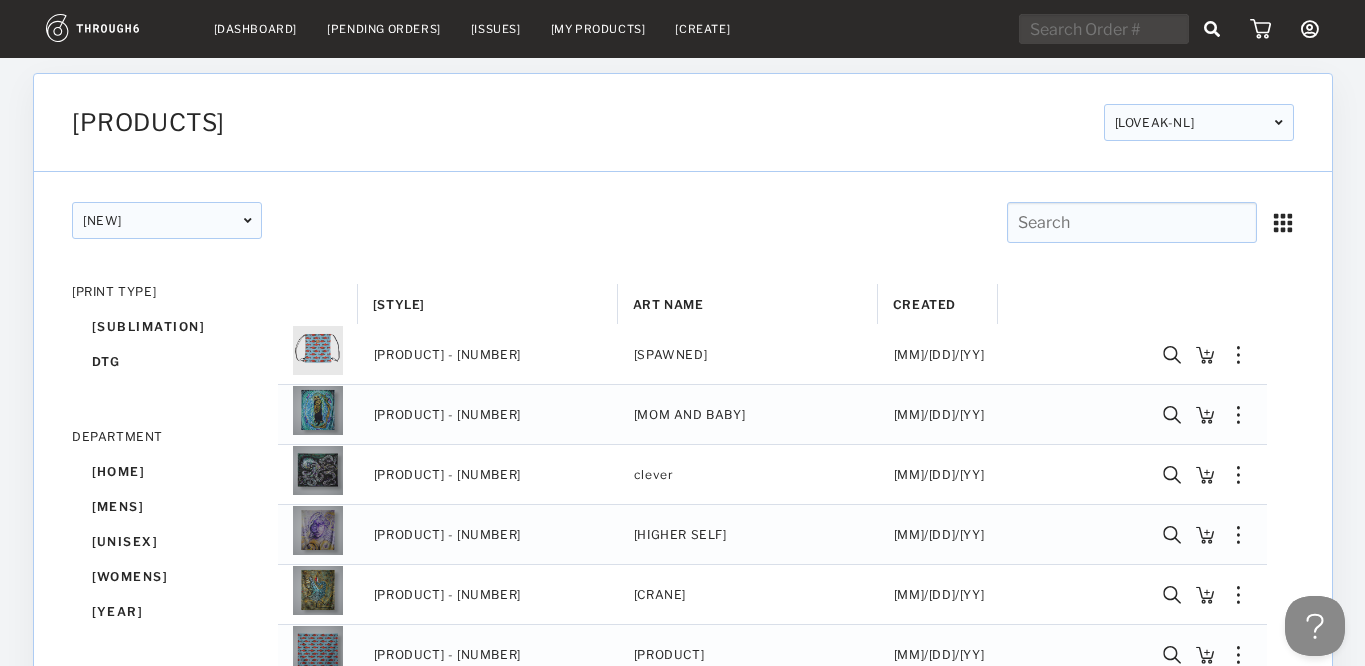 click on "[BRAND]" at bounding box center (1198, 122) 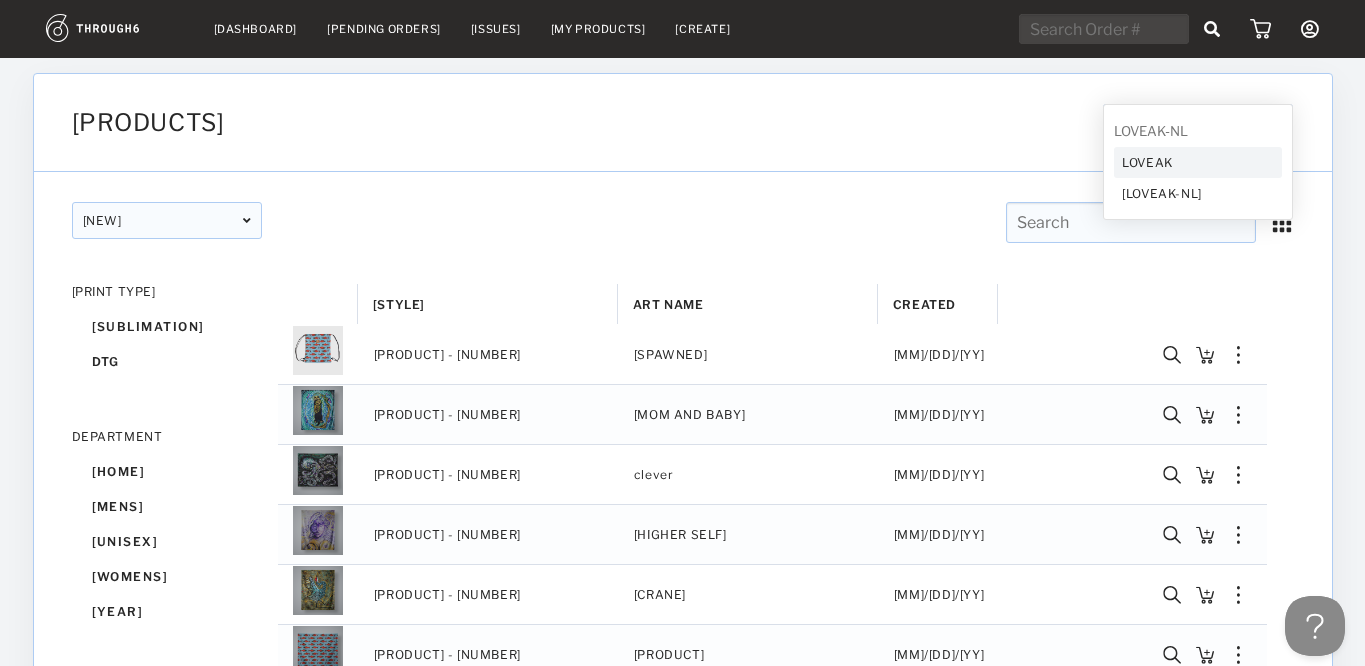 click on "Products LOVEAK-NL LOVEAK LOVEAK-NL LOVEAK LOVEAK-NL LOVEAK-NL LOVEAK LOVEAK-NL LOVEAK LOVEAK-NL" at bounding box center (683, 123) 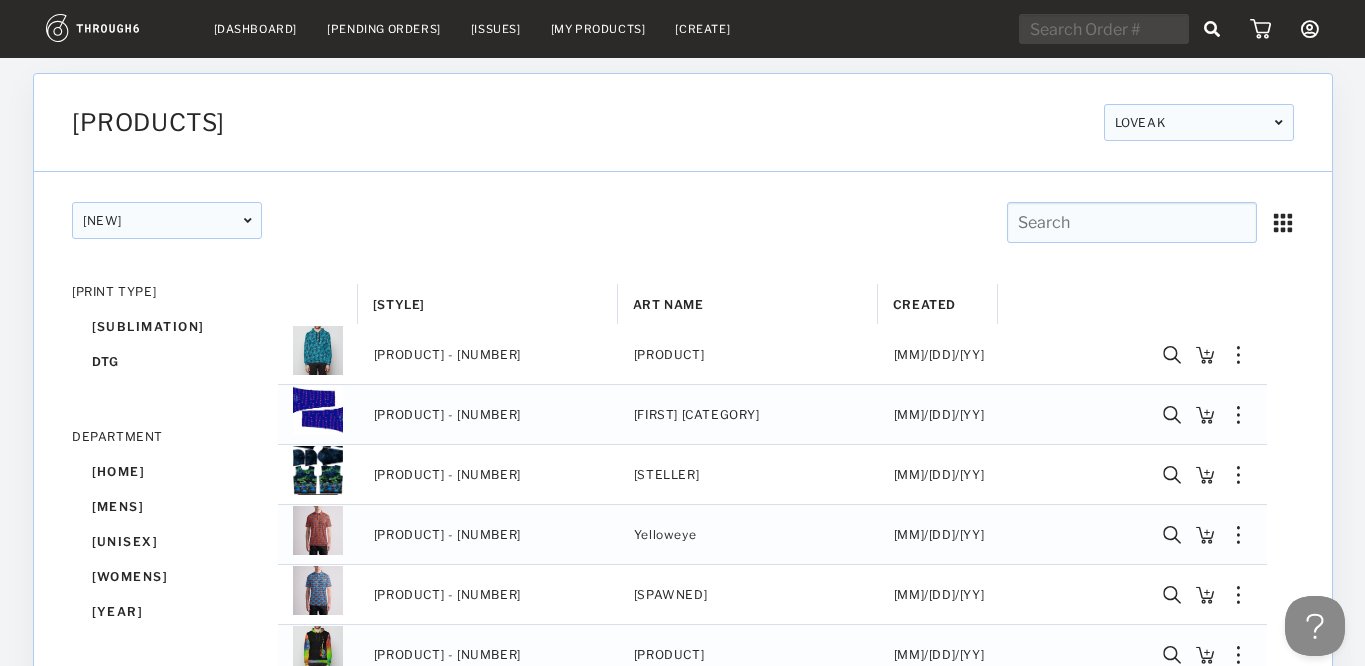 click at bounding box center (1131, 222) 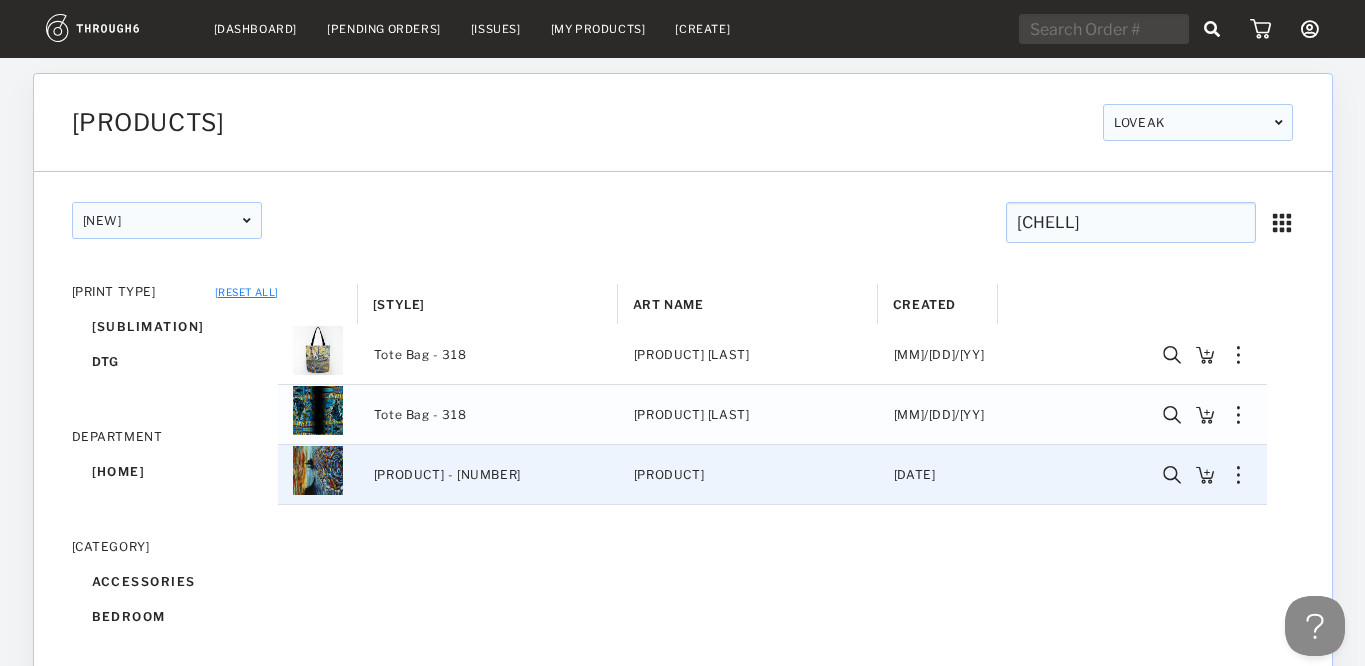type on "chel" 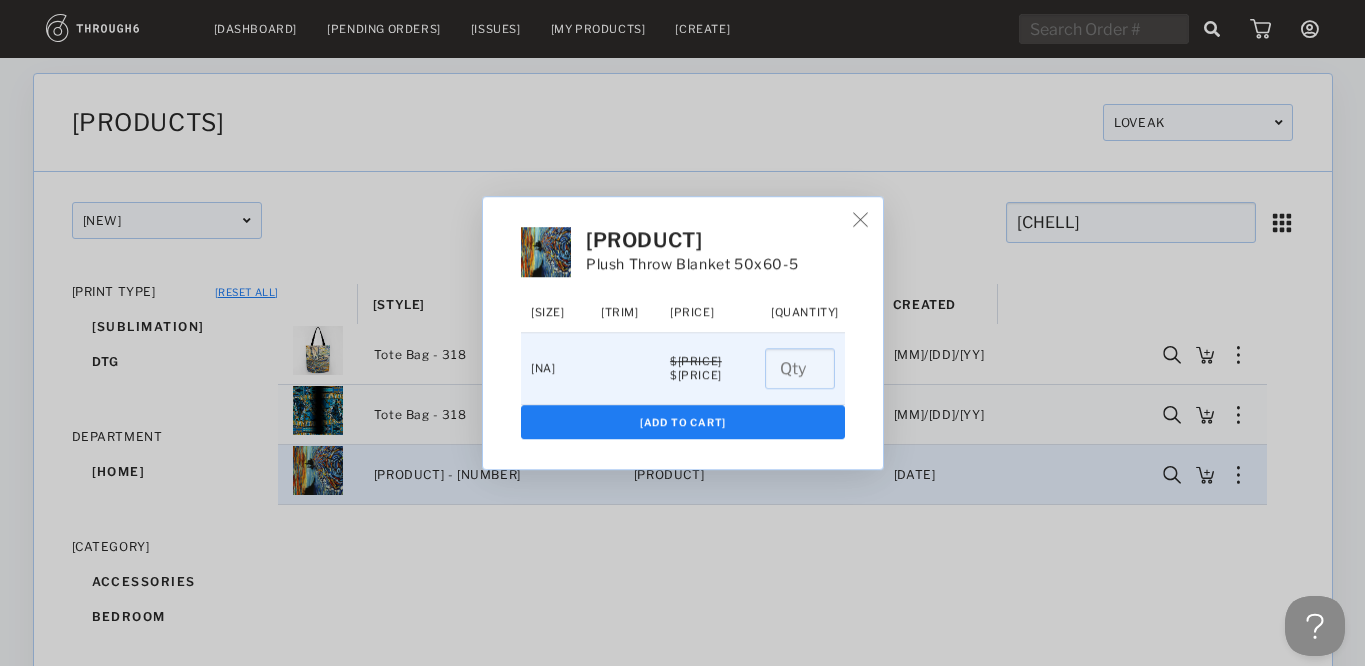 type on "[DAY]" 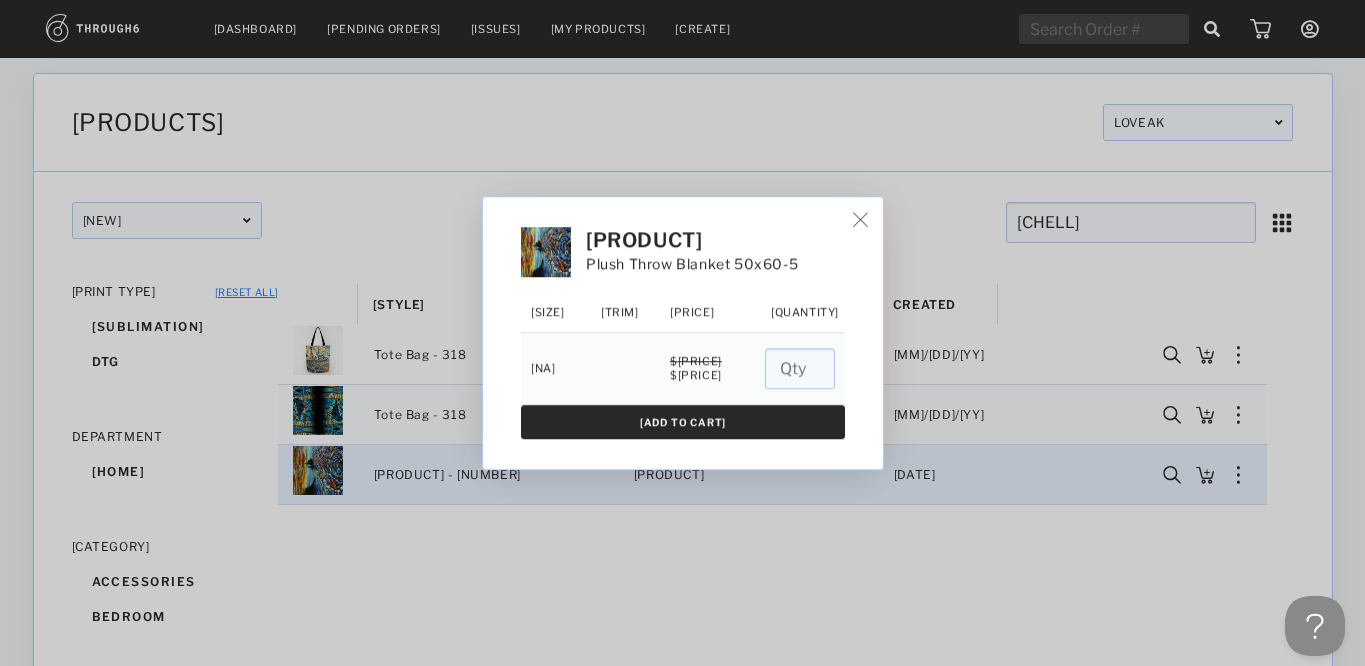 click on "Add To Cart" at bounding box center (683, 422) 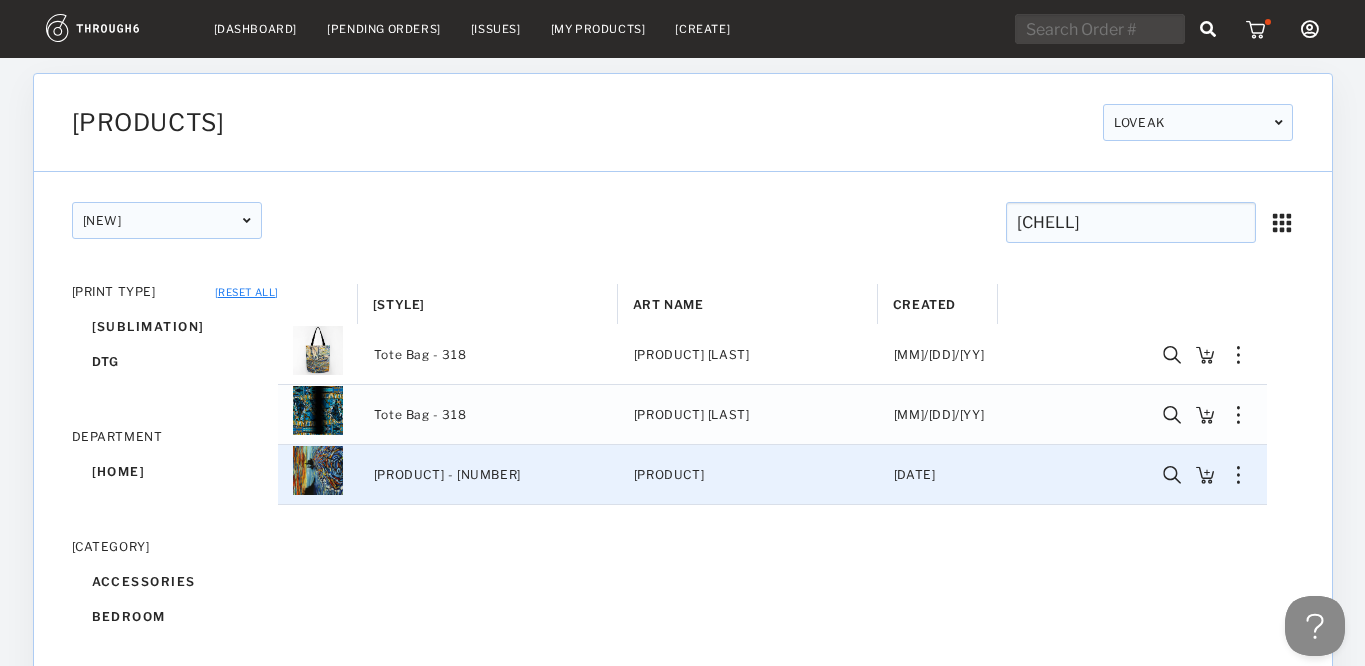 click at bounding box center [1258, 29] 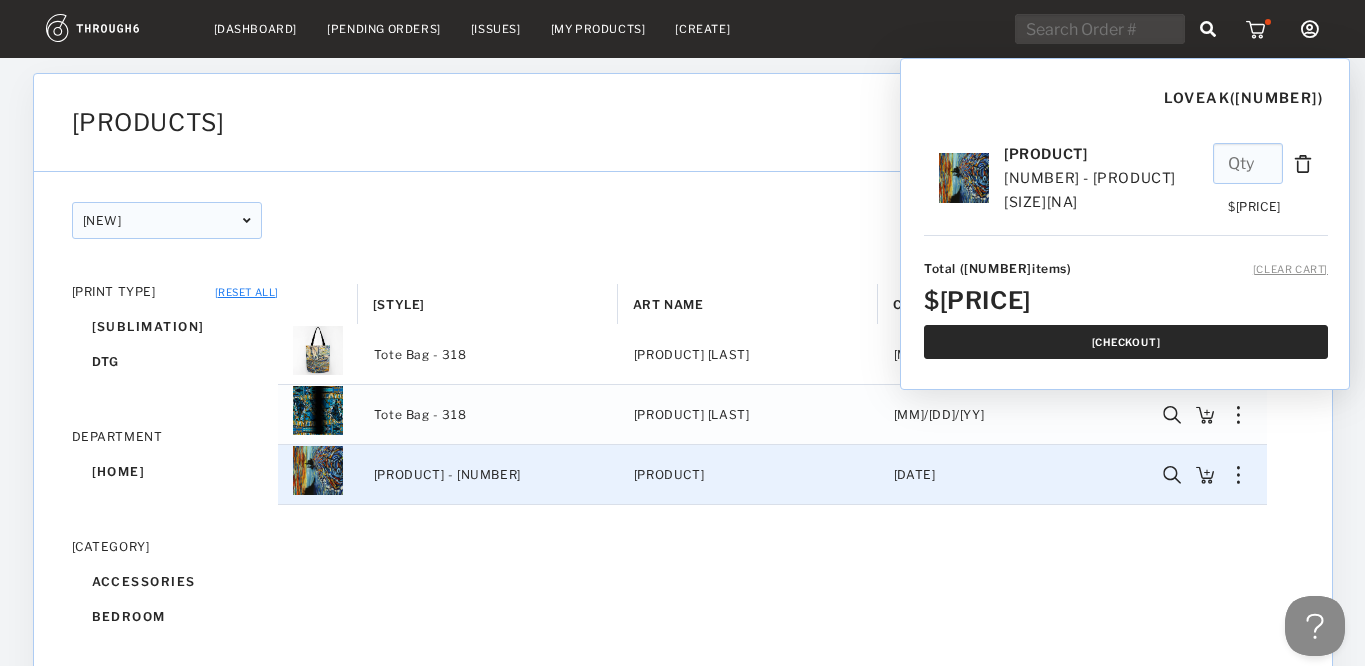 click on "Checkout" at bounding box center (1126, 342) 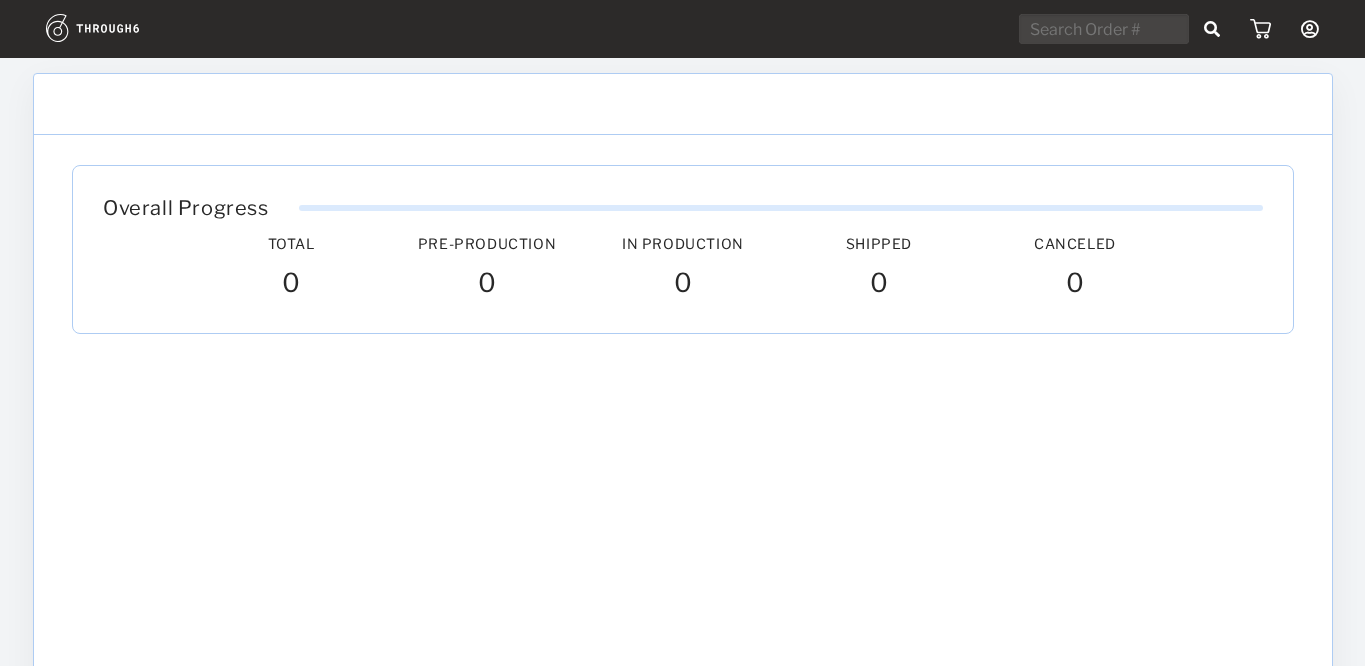 scroll, scrollTop: 0, scrollLeft: 0, axis: both 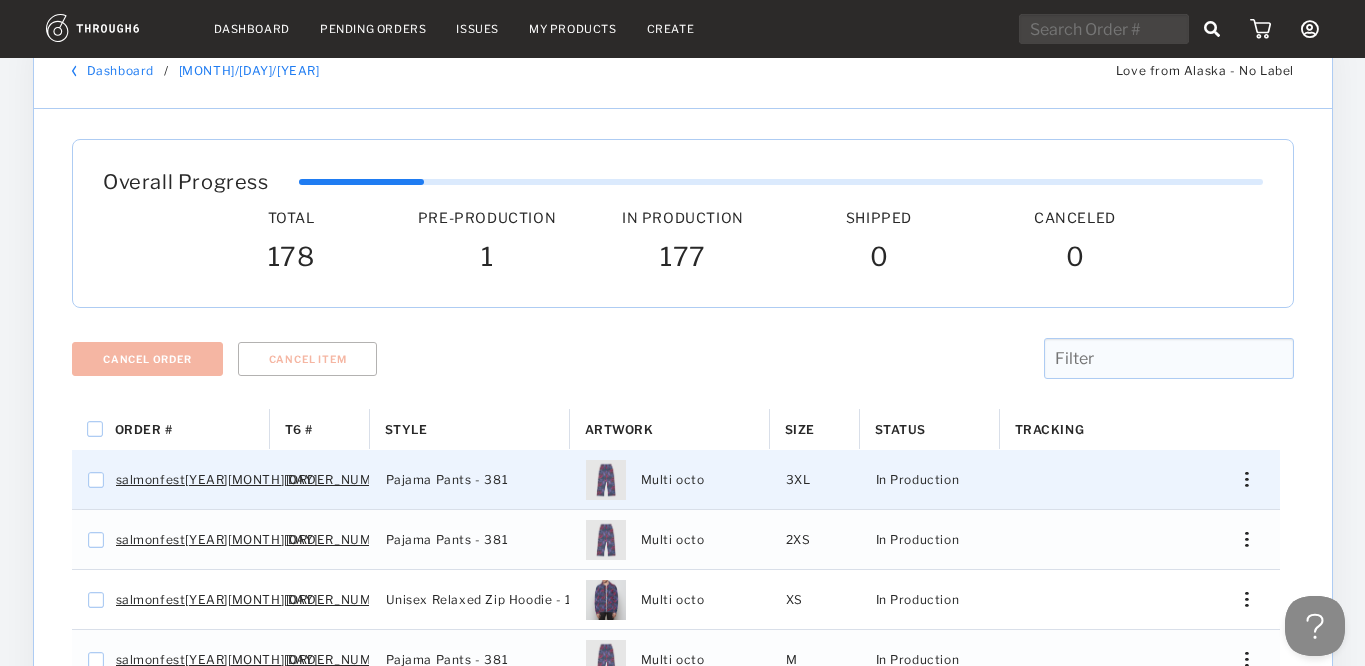 click at bounding box center (1246, 479) 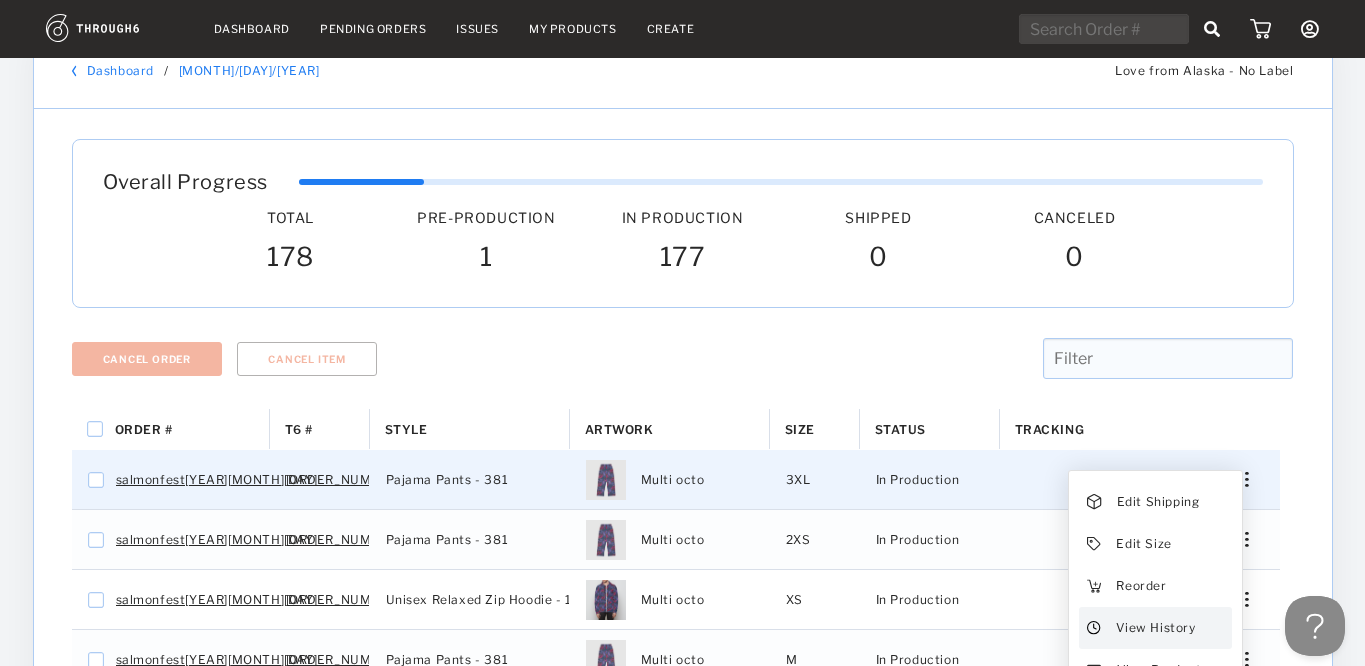 click on "View History" at bounding box center [1158, 502] 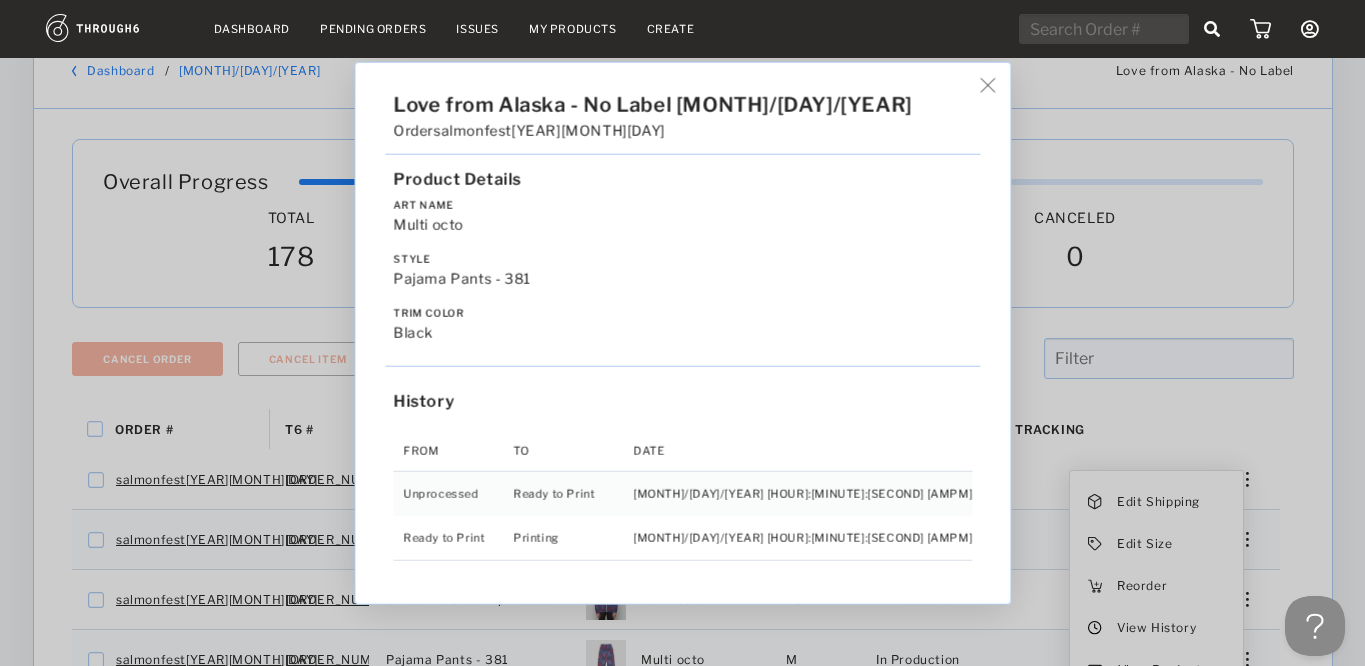 click on "Love from Alaska - No Label   06/19/25 Order  salmonfest202501 Product Details Art Name Multi octo Style Pajama Pants - 381 Trim Color black History From To Date Unprocessed Ready to Print 6/19/25 10:29:09 PM Ready to Print Printing 6/27/25 10:05:57 AM" at bounding box center [682, 333] 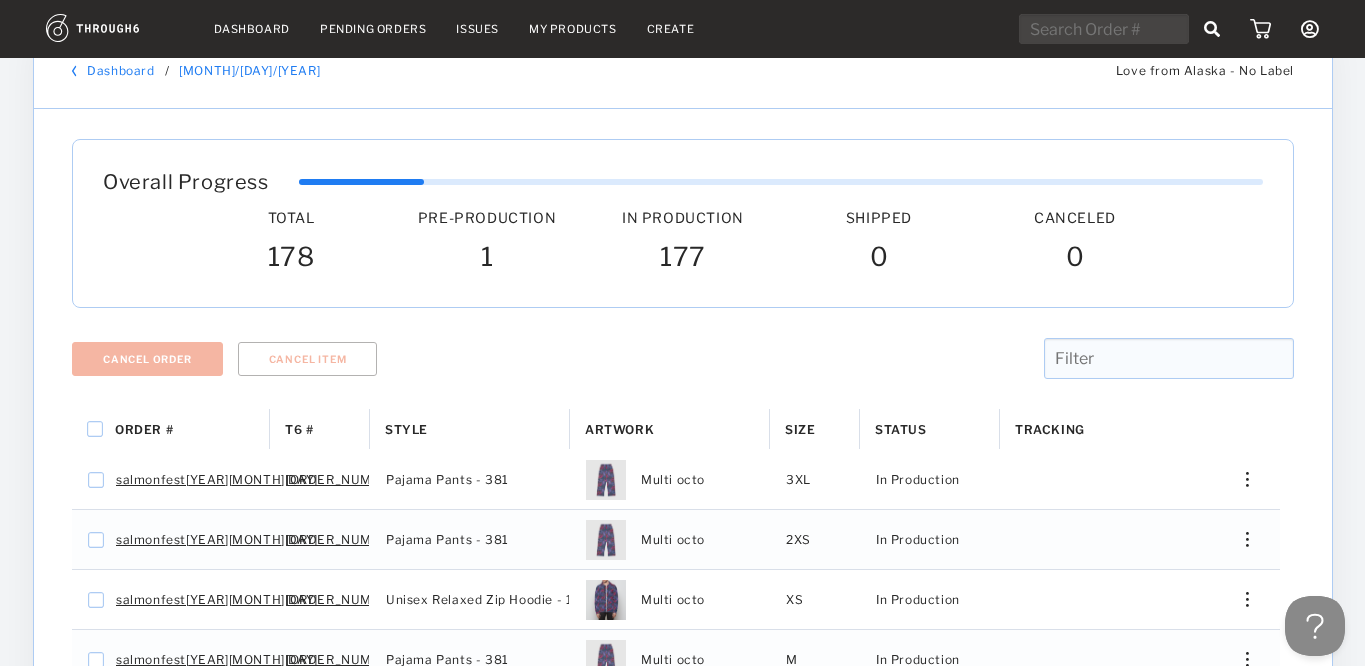 click on "Dashboard   Pending Orders Issues My Products Create  My Account  Brands  Create New Brand  Users Payment History  Sign Out" at bounding box center [682, 29] 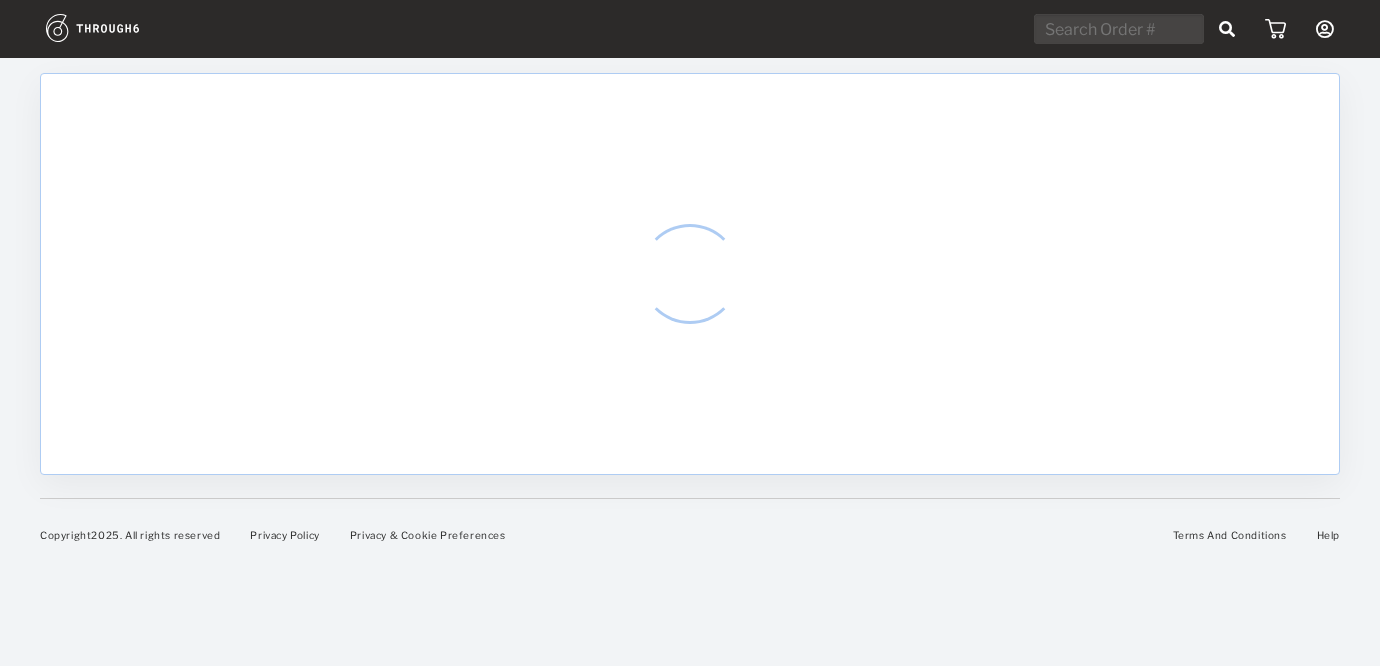 scroll, scrollTop: 0, scrollLeft: 0, axis: both 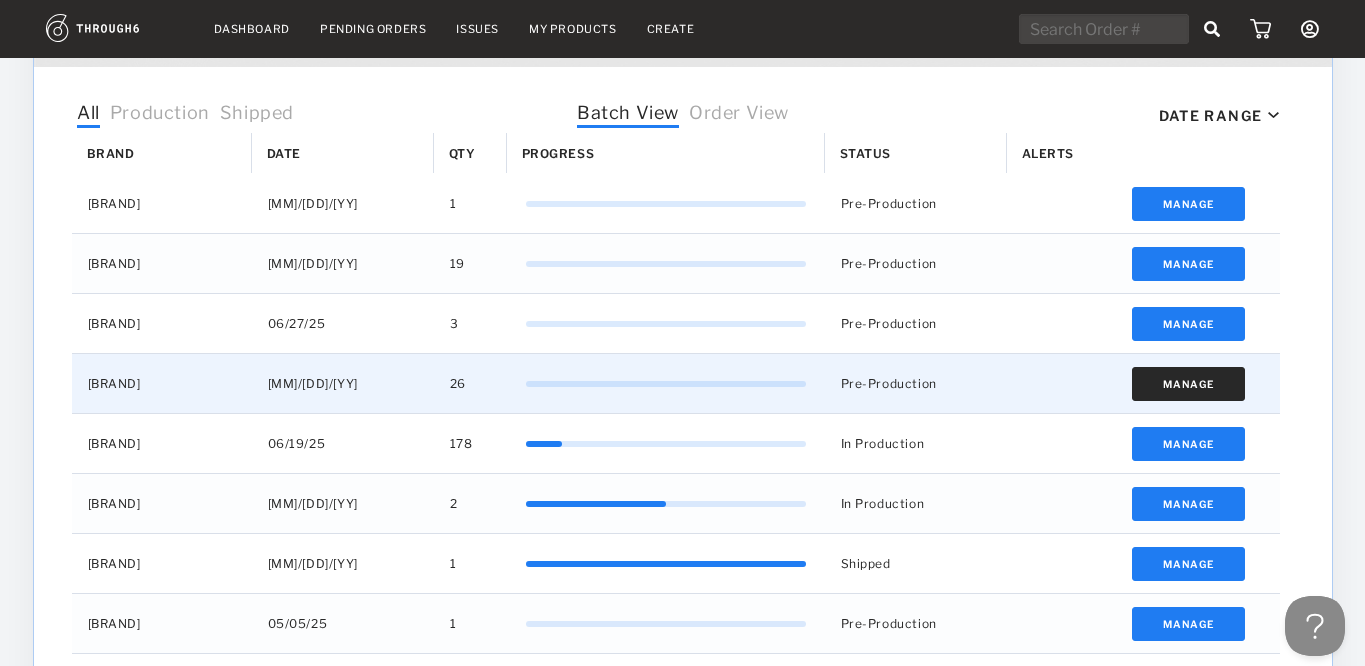 click on "Manage" at bounding box center (1188, 384) 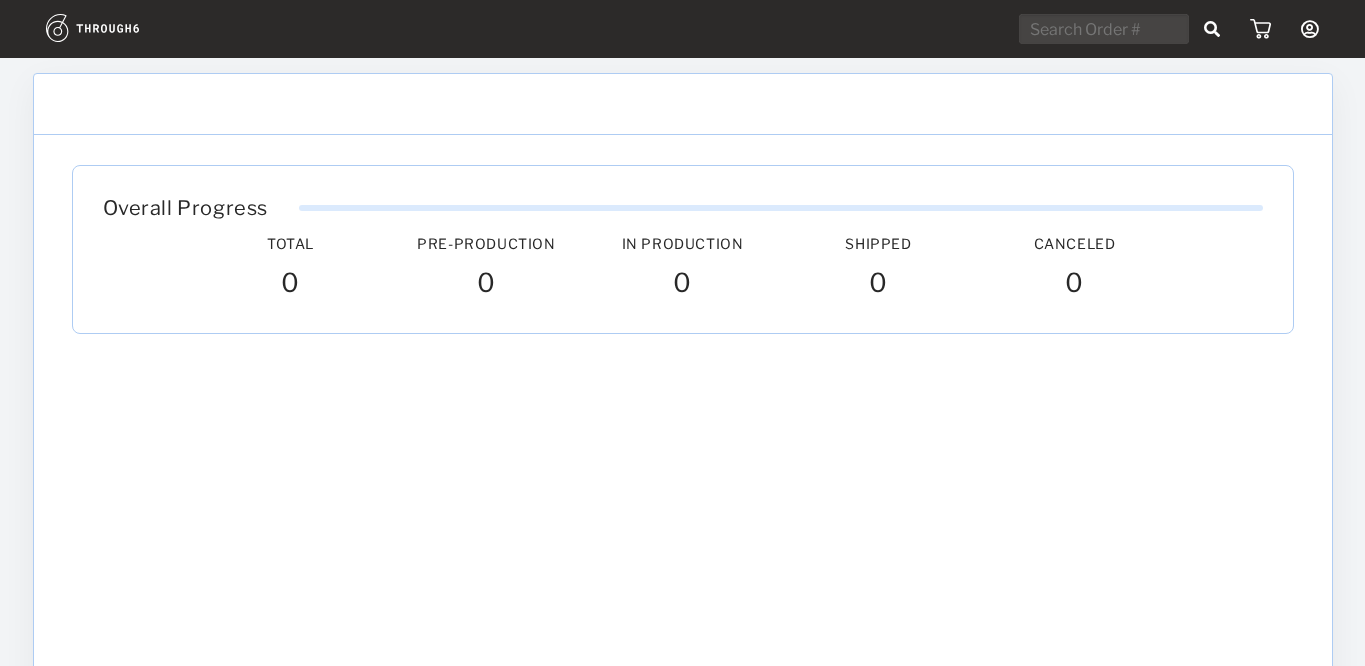 scroll, scrollTop: 0, scrollLeft: 0, axis: both 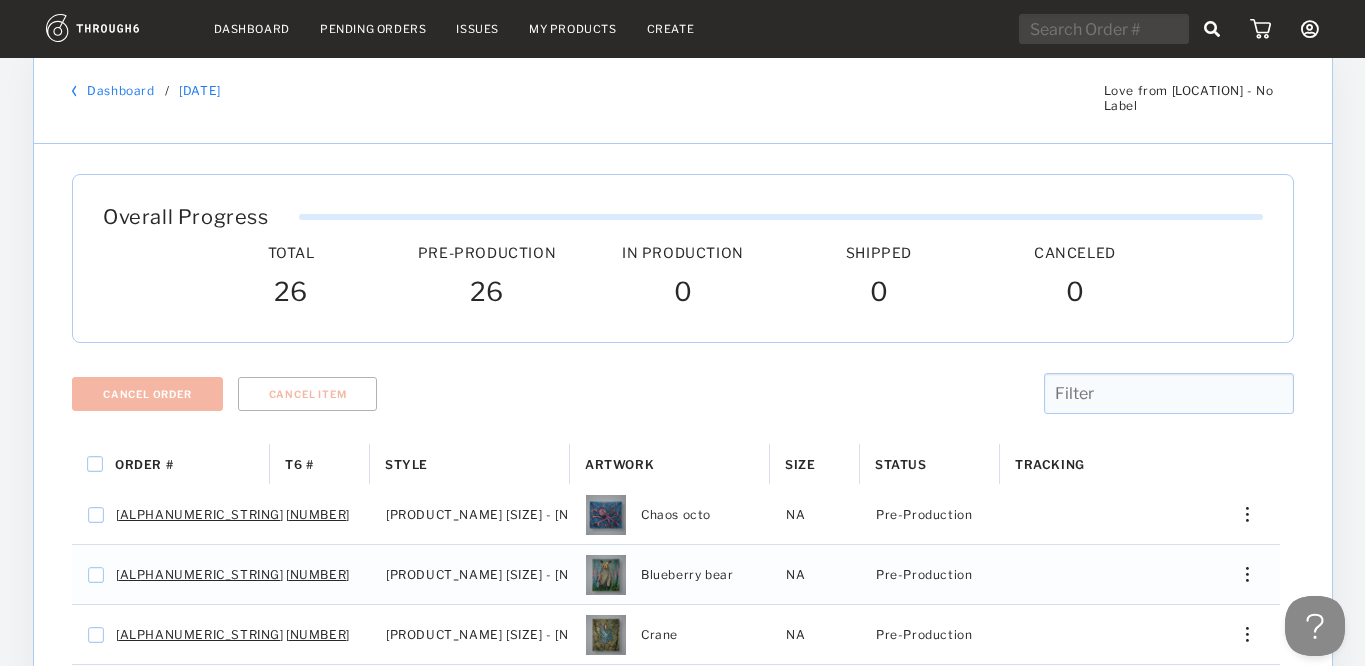 click on "Dashboard" at bounding box center [252, 29] 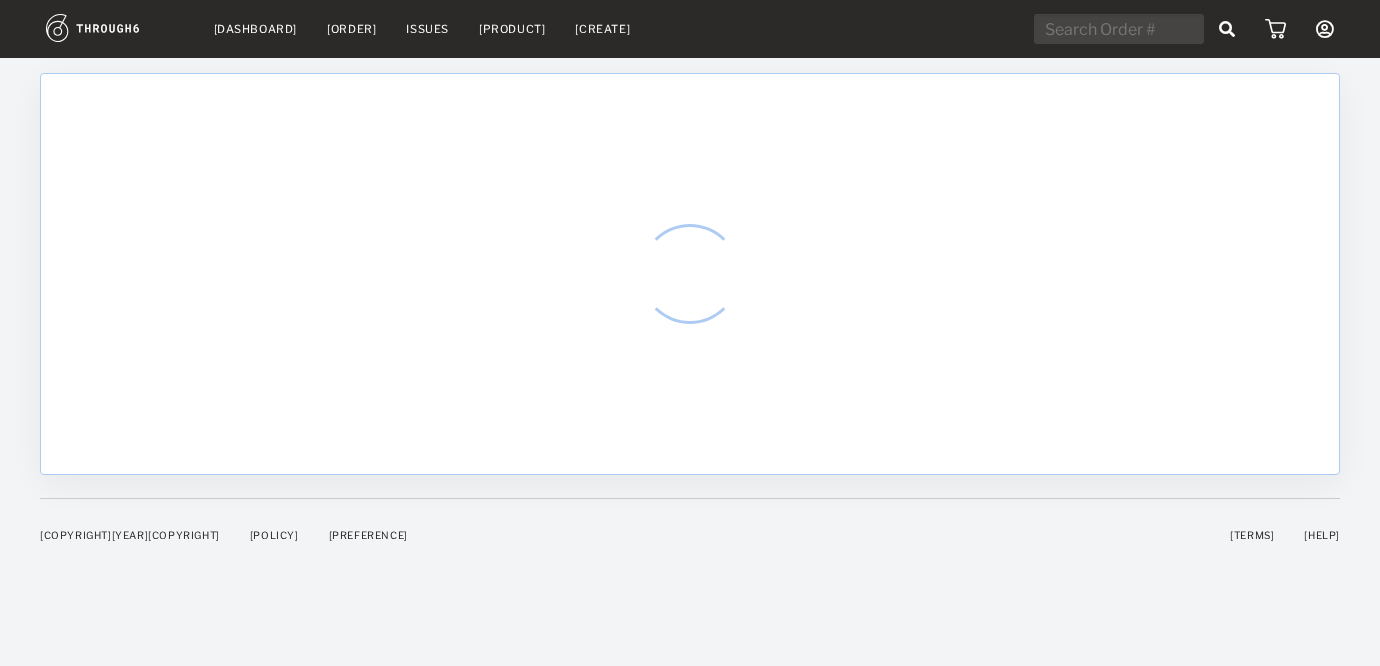 scroll, scrollTop: 0, scrollLeft: 0, axis: both 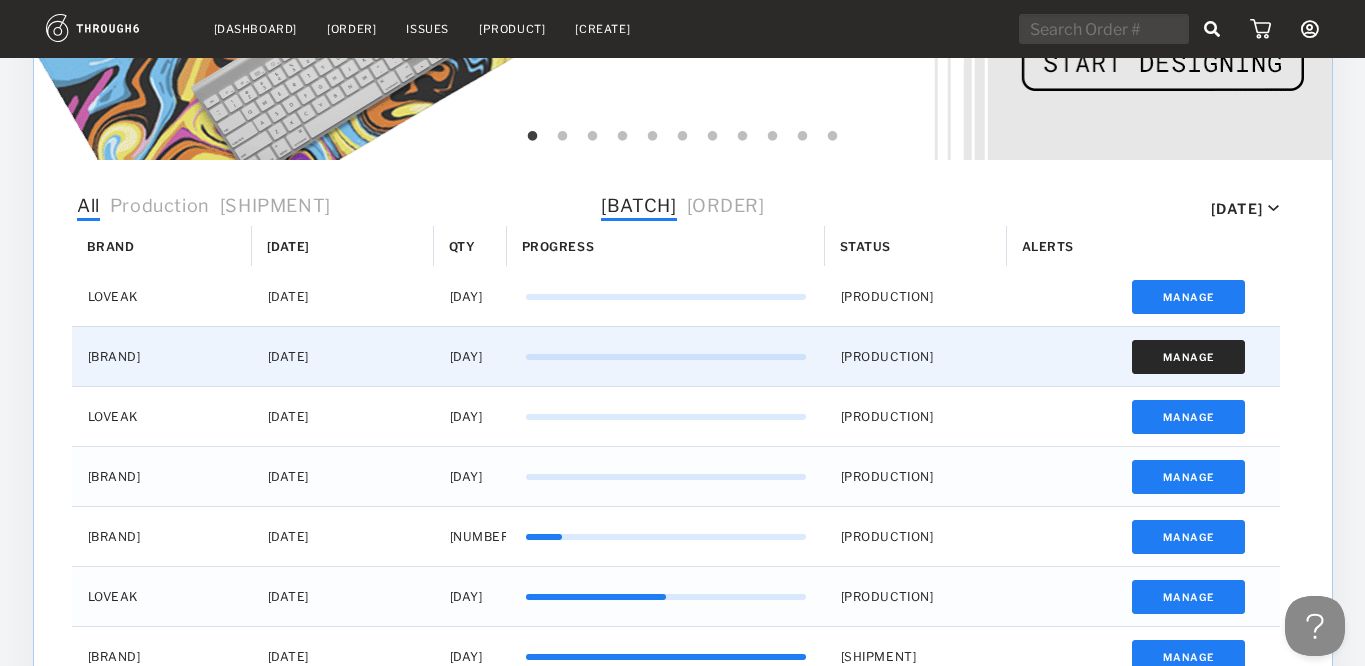 click on "Manage" at bounding box center (1188, 357) 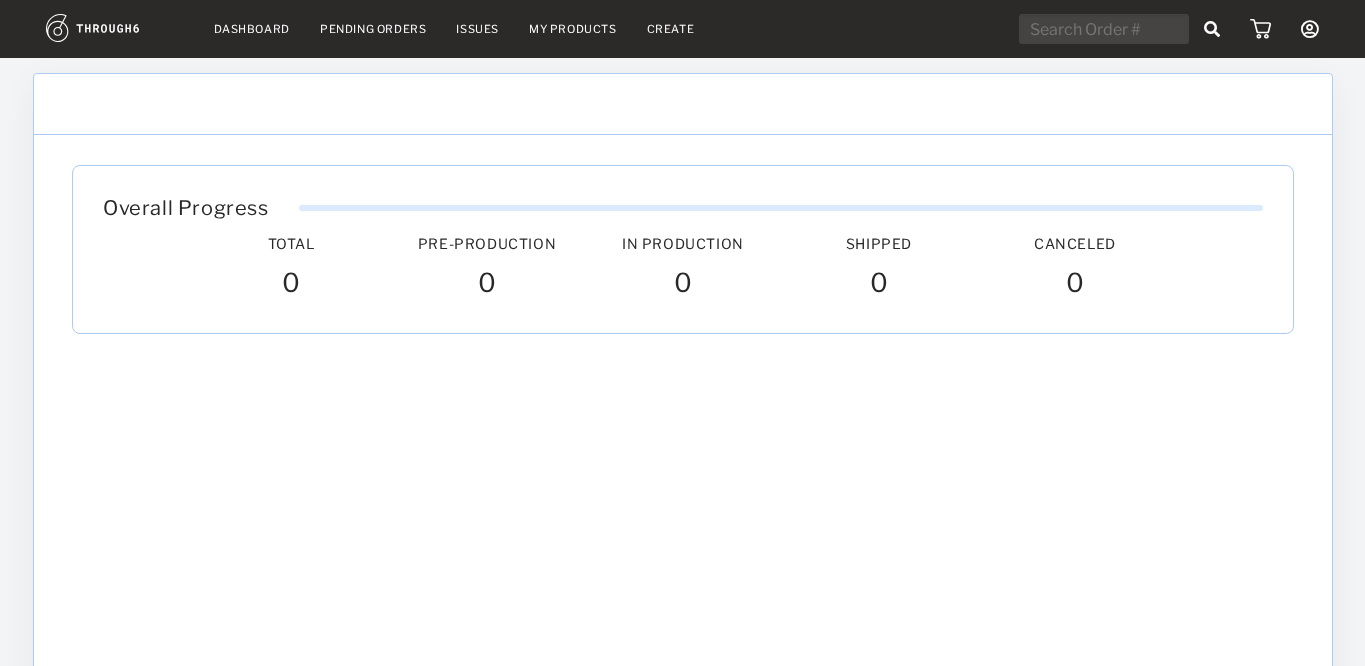 scroll, scrollTop: 0, scrollLeft: 0, axis: both 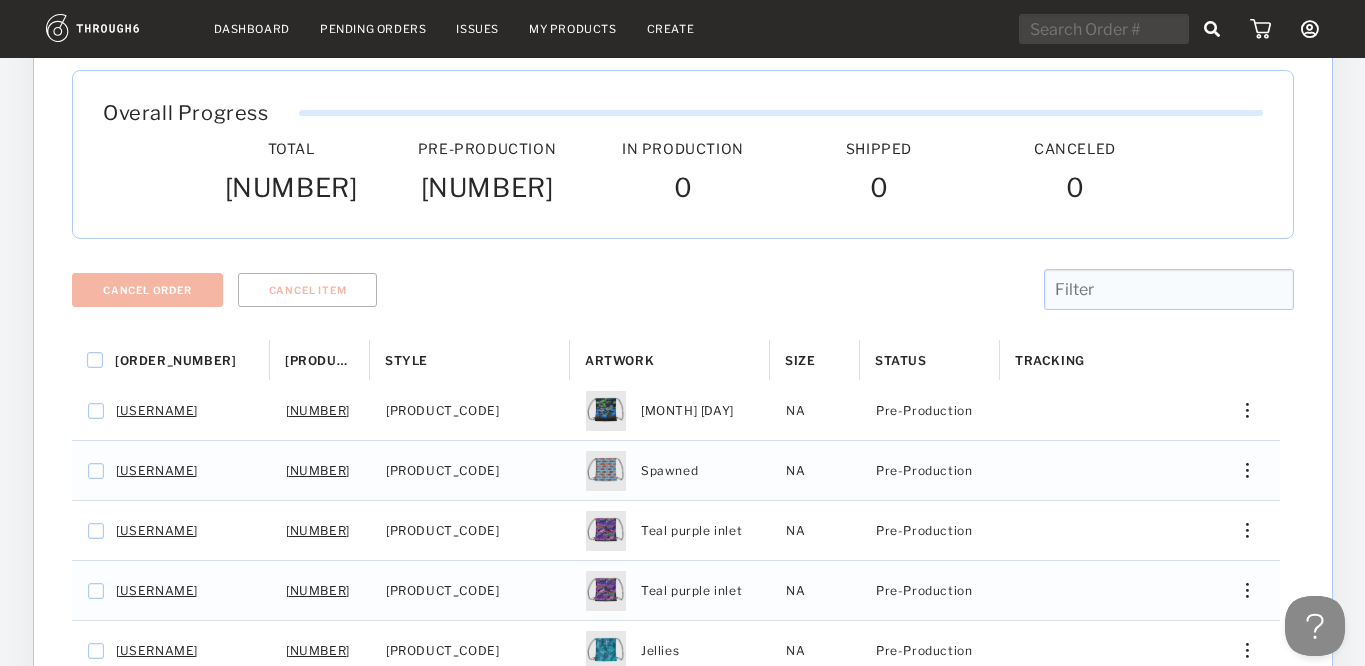 click at bounding box center [1260, 29] 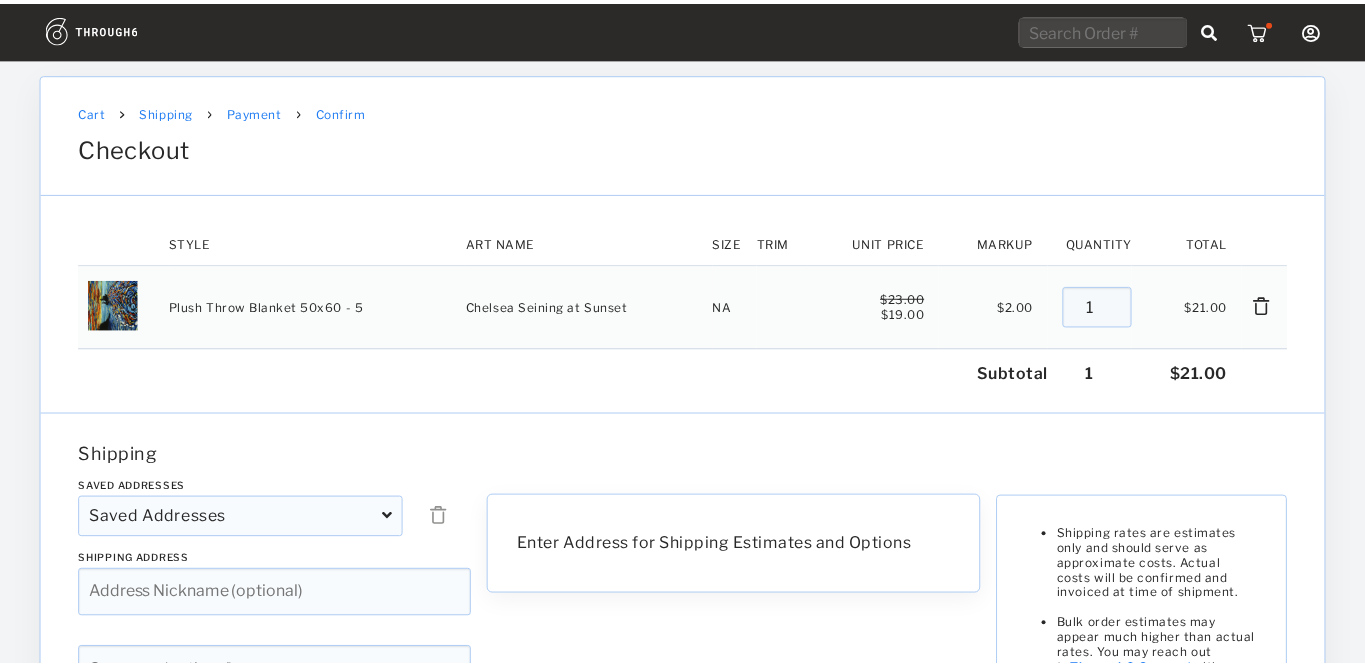 scroll, scrollTop: 0, scrollLeft: 0, axis: both 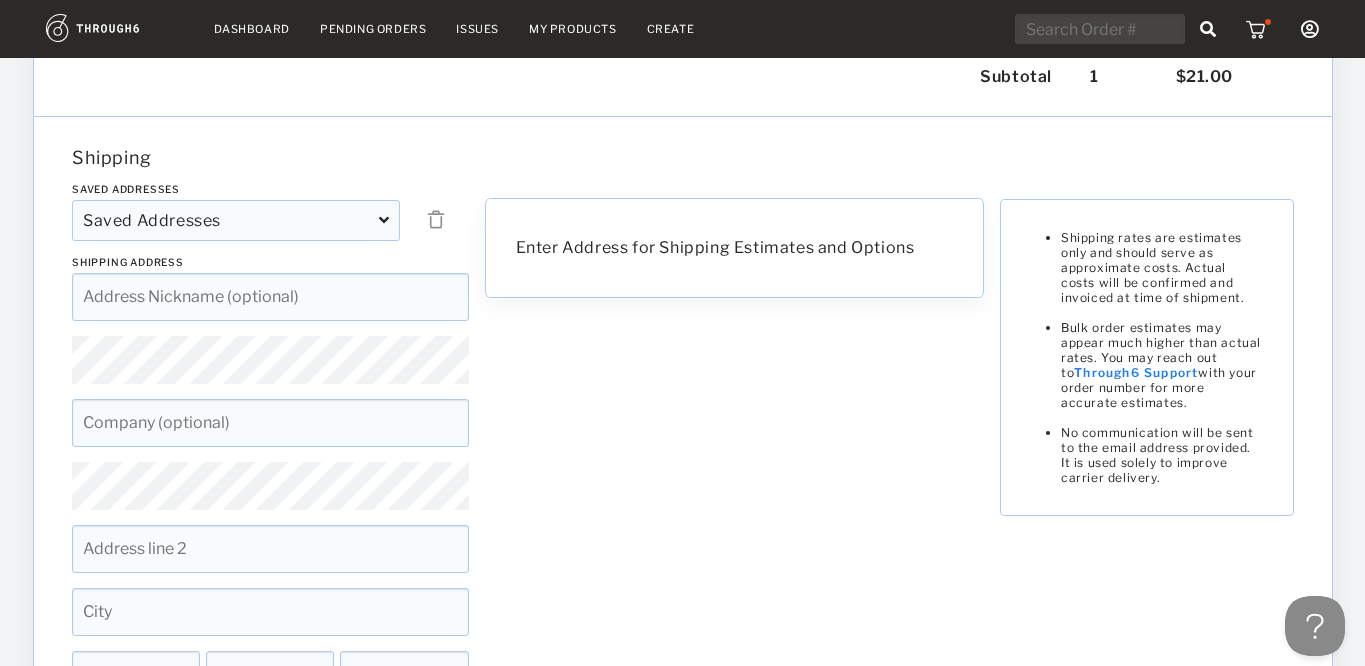 click on "[NICKNAME], [FIRST] [LAST], PO Box [NUMBER] [CITY], [STATE], [COUNTRY] [CITY], [STATE] [POSTAL_CODE], [FIRST] [LAST], PO Box [NUMBER] [CITY], [STATE]-[POSTAL_CODE], [COUNTRY] [FIRST] [LAST], [NUMBER] [STREET] [CITY], [STATE] [POSTAL_CODE], [NICKNAME], [FIRST] [LAST], [NUMBER] [STREET] [CITY], [STATE] [POSTAL_CODE], [NICKNAME], [FIRST] [LAST], [NUMBER] [STREET] [CITY], [STATE] [POSTAL_CODE], [FIRST] [LAST], PO Box [NUMBER] [CITY], [STATE] [POSTAL_CODE], [FIRST] [LAST], PO Box [NUMBER] [CITY], [STATE] [POSTAL_CODE], [NICKNAME], [FIRST] [LAST], [NUMBER] [STREET] [CITY], [STATE] [POSTAL_CODE], [NICKNAME], [FIRST] [LAST], [NUMBER] [STREET] [CITY], [STATE] [POSTAL_CODE], [GALLERY_NAME], [GALLERY_NAME], [NUMBER] [STREET] [CITY], [STATE] [POSTAL_CODE], [FTT], [COMPANY_NAME], PO Box [NUMBER] [CITY], [STATE] [POSTAL_CODE], [CIK], [FIRST] [LAST], [NUMBER] [STREET] #[NUMBER] [CITY], [STATE] [POSTAL_CODE], [FIRST] [LAST], [NUMBER] [STREET] [CITY], [STATE] [POSTAL_CODE], [FIRST] [LAST], [NUMBER] [STREET] [CITY], [STATE] [POSTAL_CODE], [NICKNAME], [FIRST] [LAST], PO Box [NUMBER] [CITY], [STATE], [COUNTRY] [STATE]" at bounding box center (682, 1166) 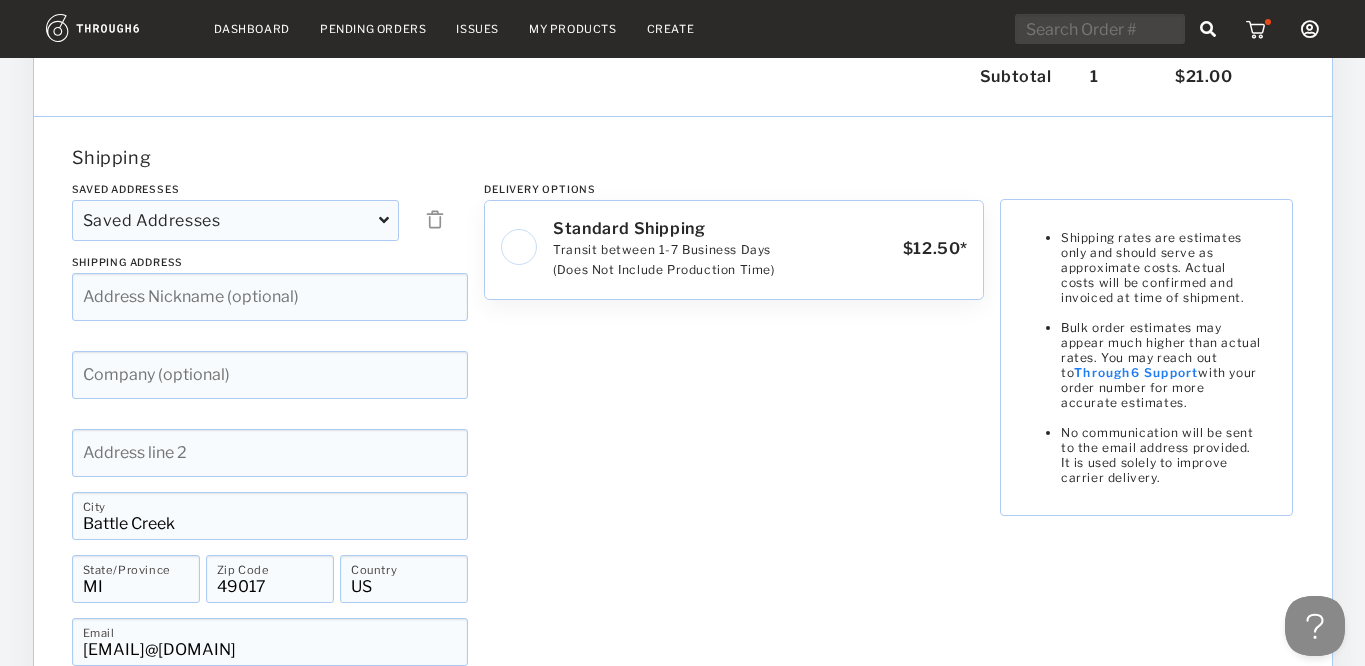 scroll, scrollTop: 452, scrollLeft: 0, axis: vertical 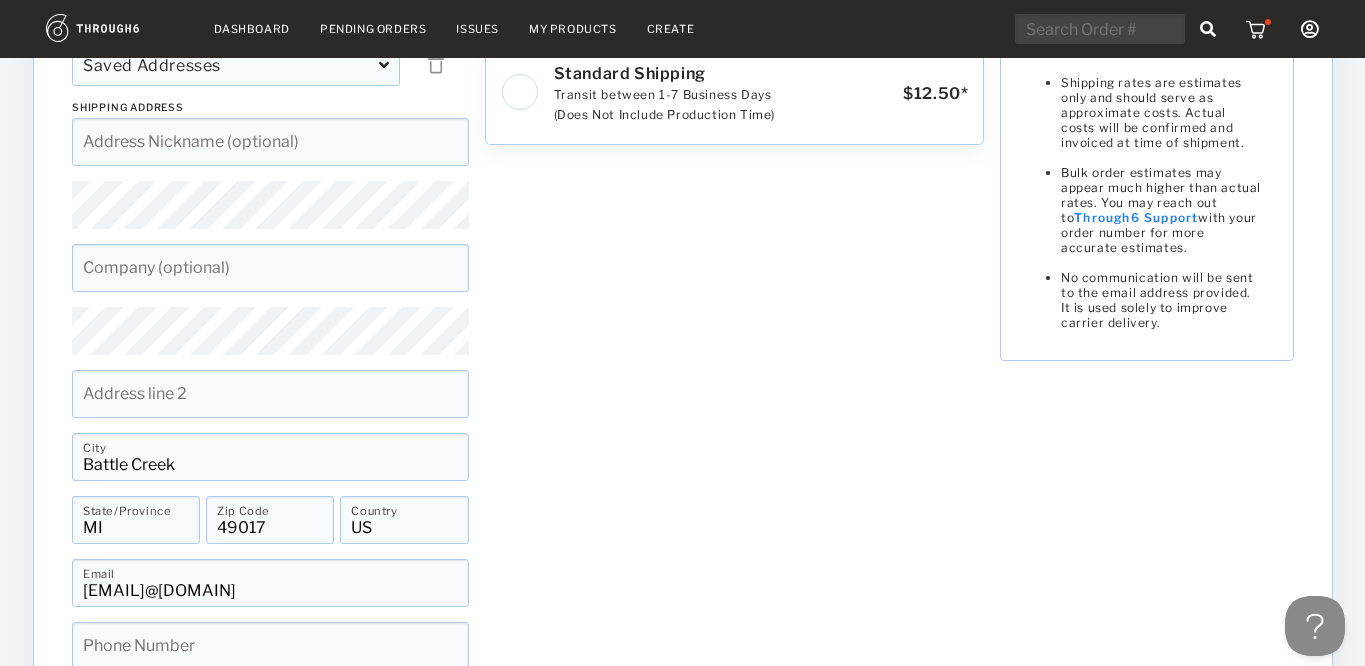 drag, startPoint x: 212, startPoint y: 538, endPoint x: 504, endPoint y: 215, distance: 435.4228 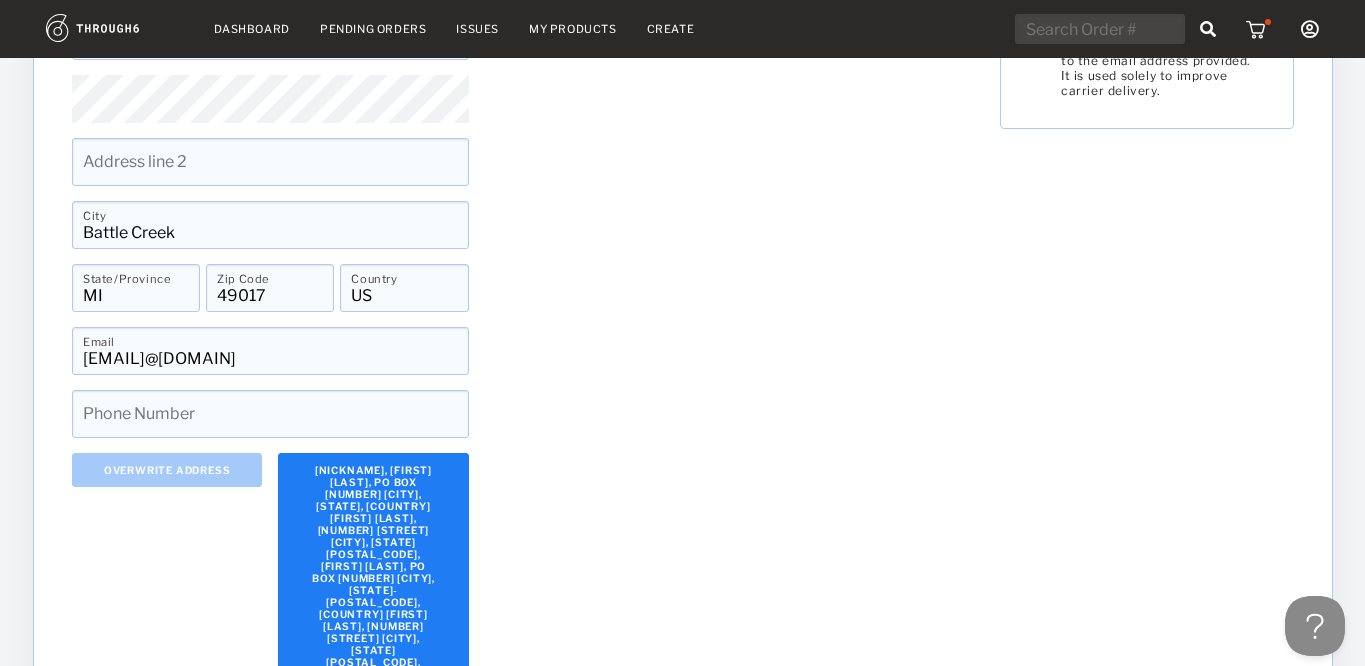 scroll, scrollTop: 1258, scrollLeft: 0, axis: vertical 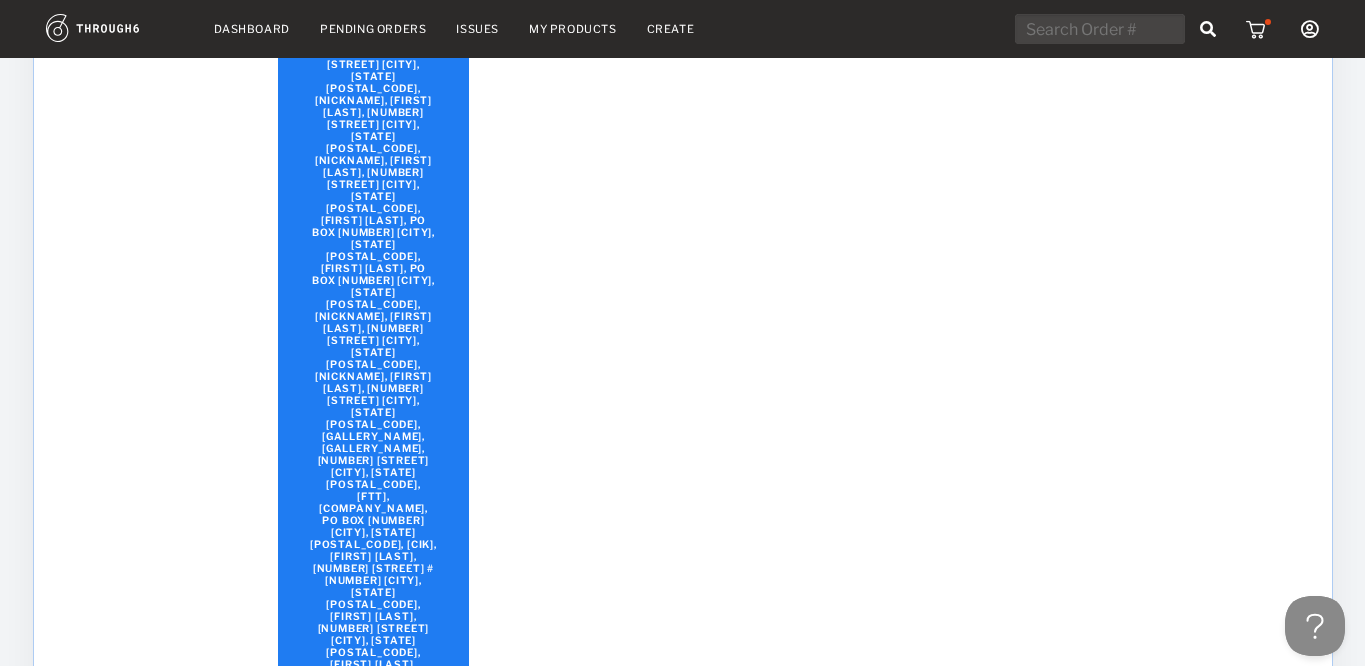 click at bounding box center (270, 1290) 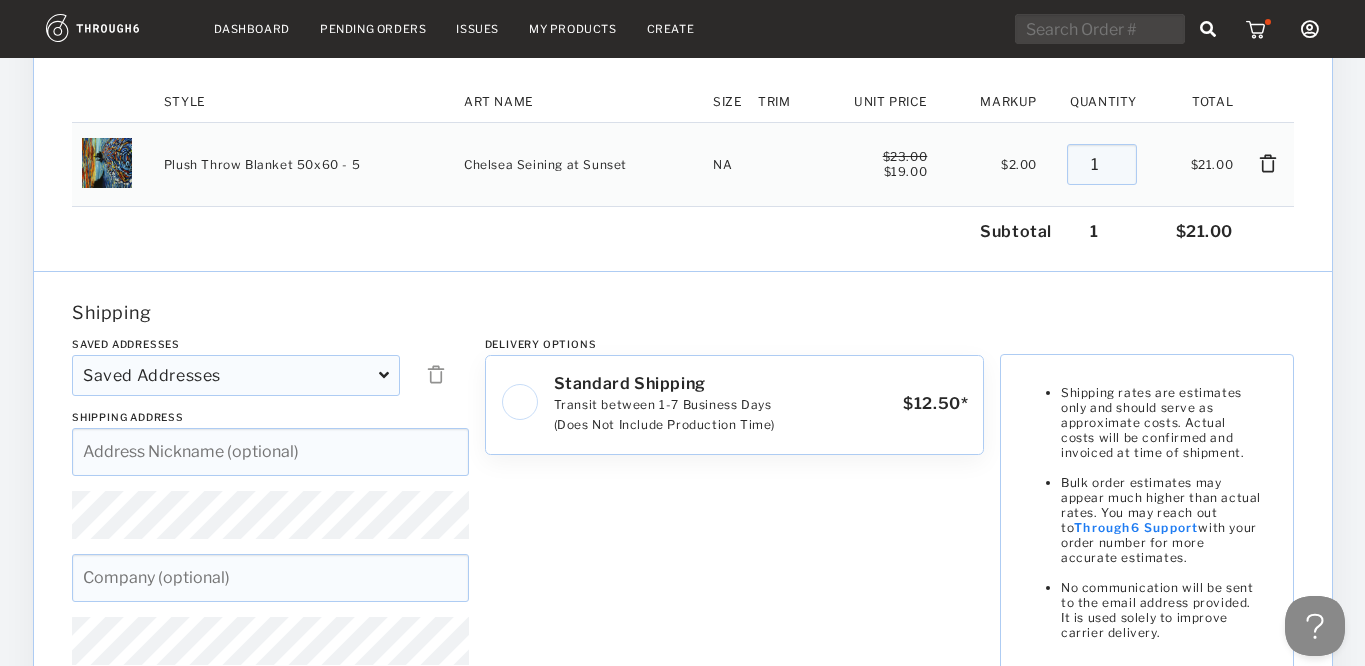 scroll, scrollTop: 141, scrollLeft: 0, axis: vertical 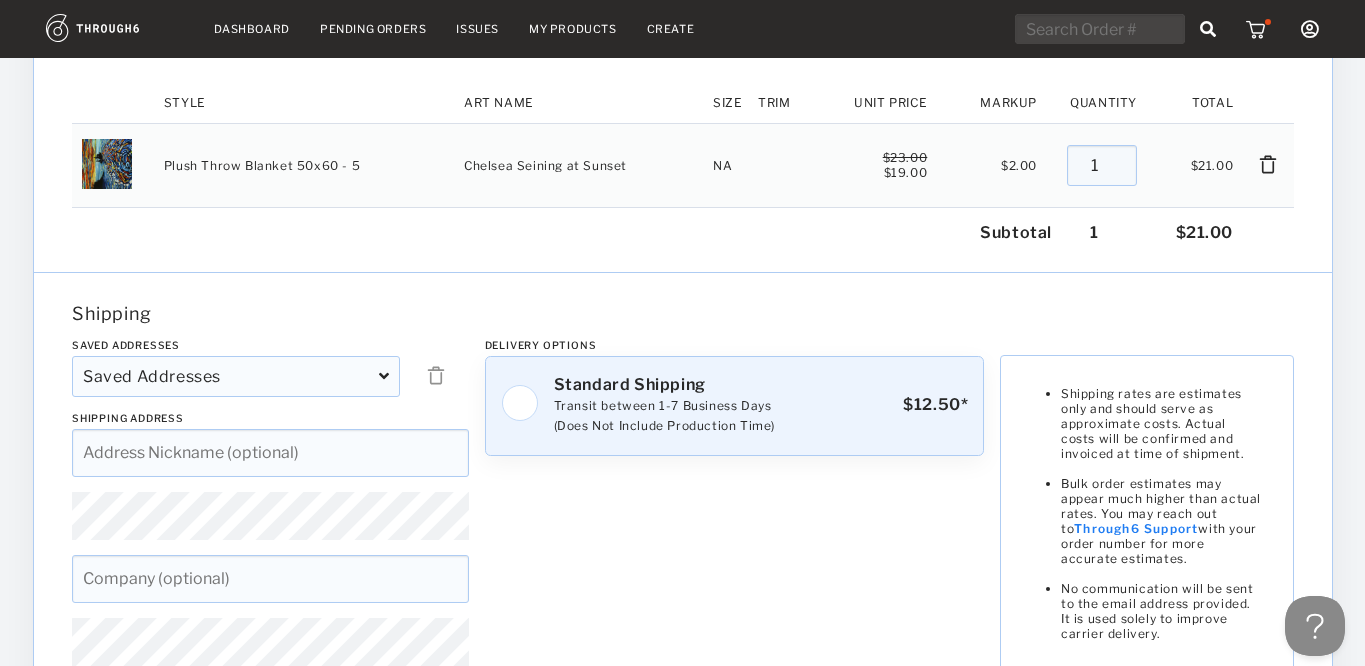 click at bounding box center (519, 403) 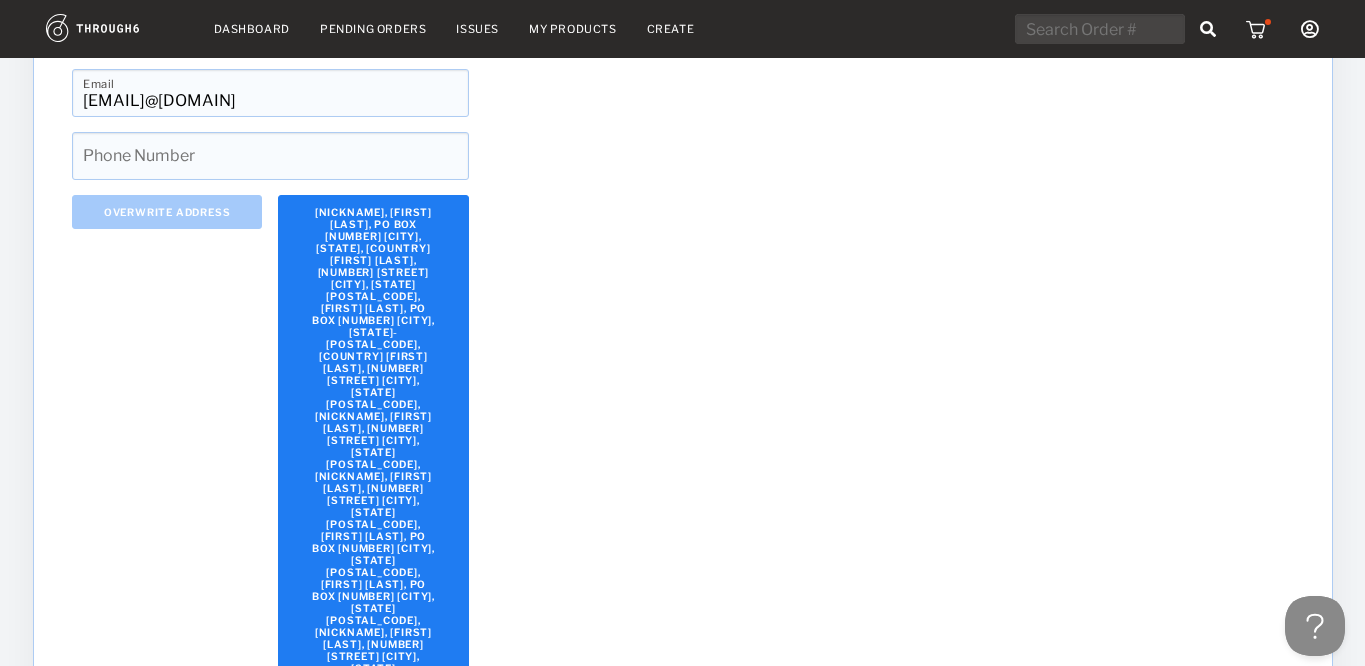 scroll, scrollTop: 1459, scrollLeft: 0, axis: vertical 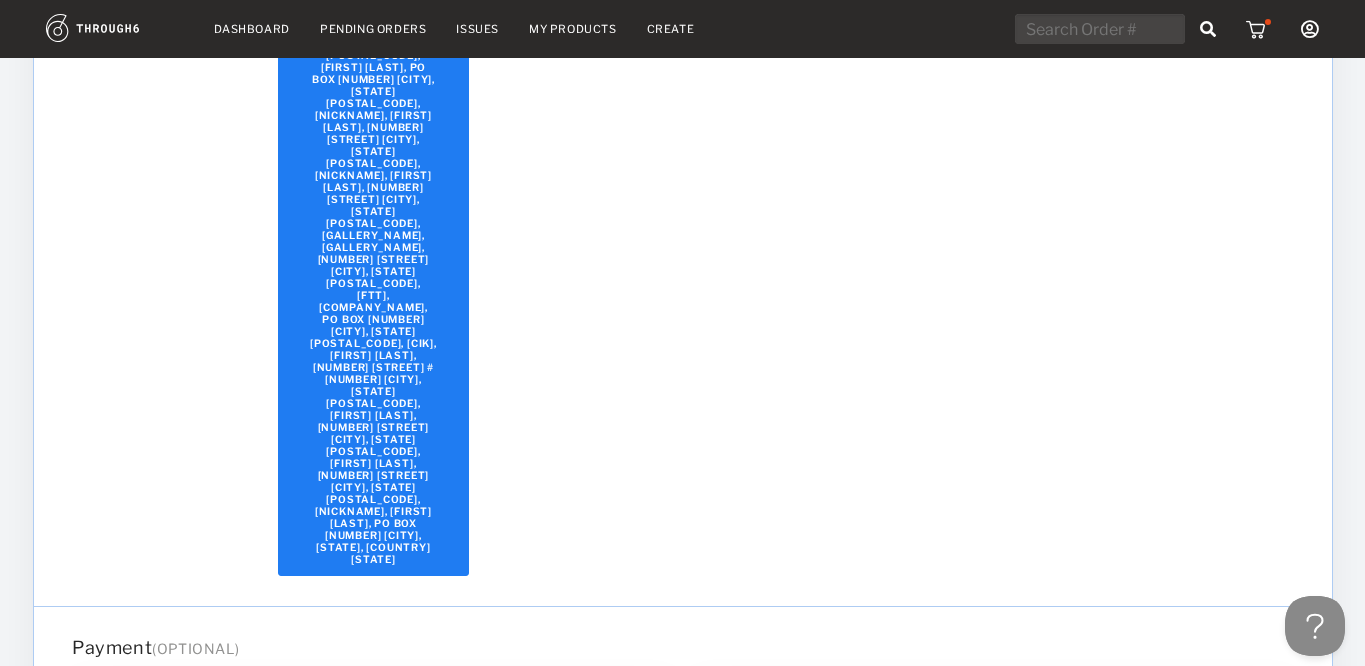 click on "Confirm Order" at bounding box center [1095, 1370] 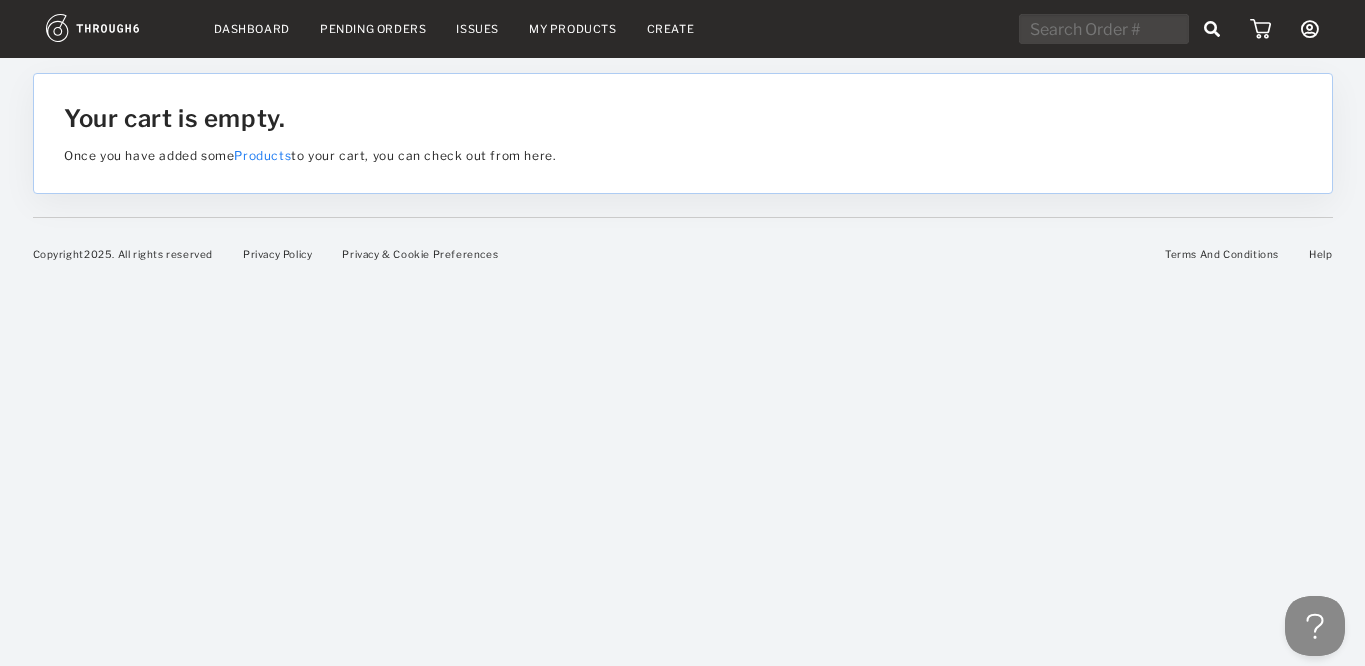 scroll, scrollTop: 0, scrollLeft: 0, axis: both 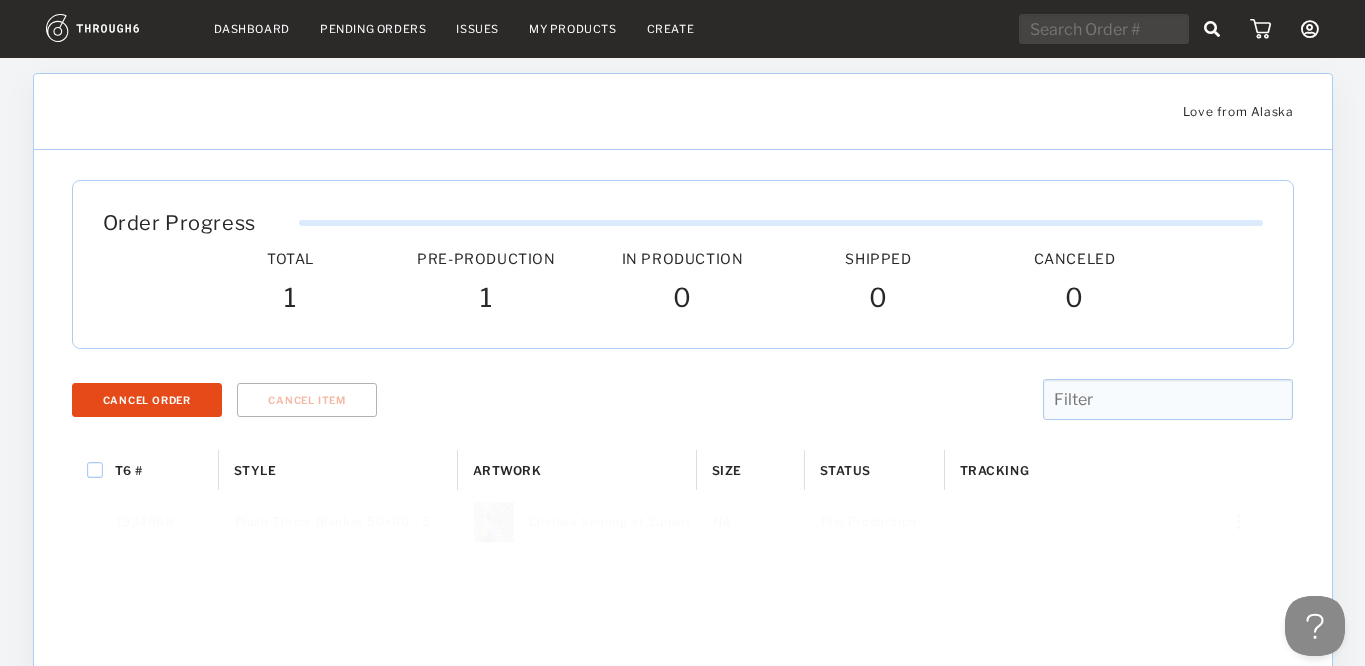 click on "[DASHBOARD]" at bounding box center [252, 29] 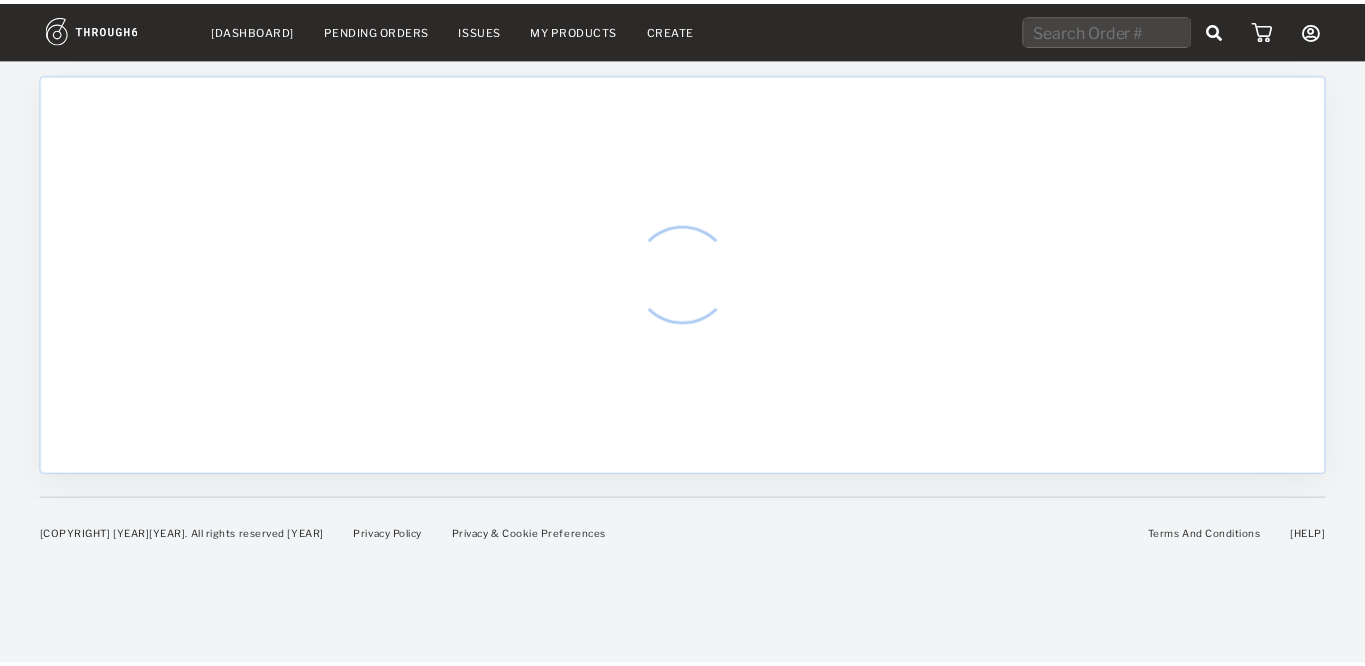 scroll, scrollTop: 0, scrollLeft: 0, axis: both 